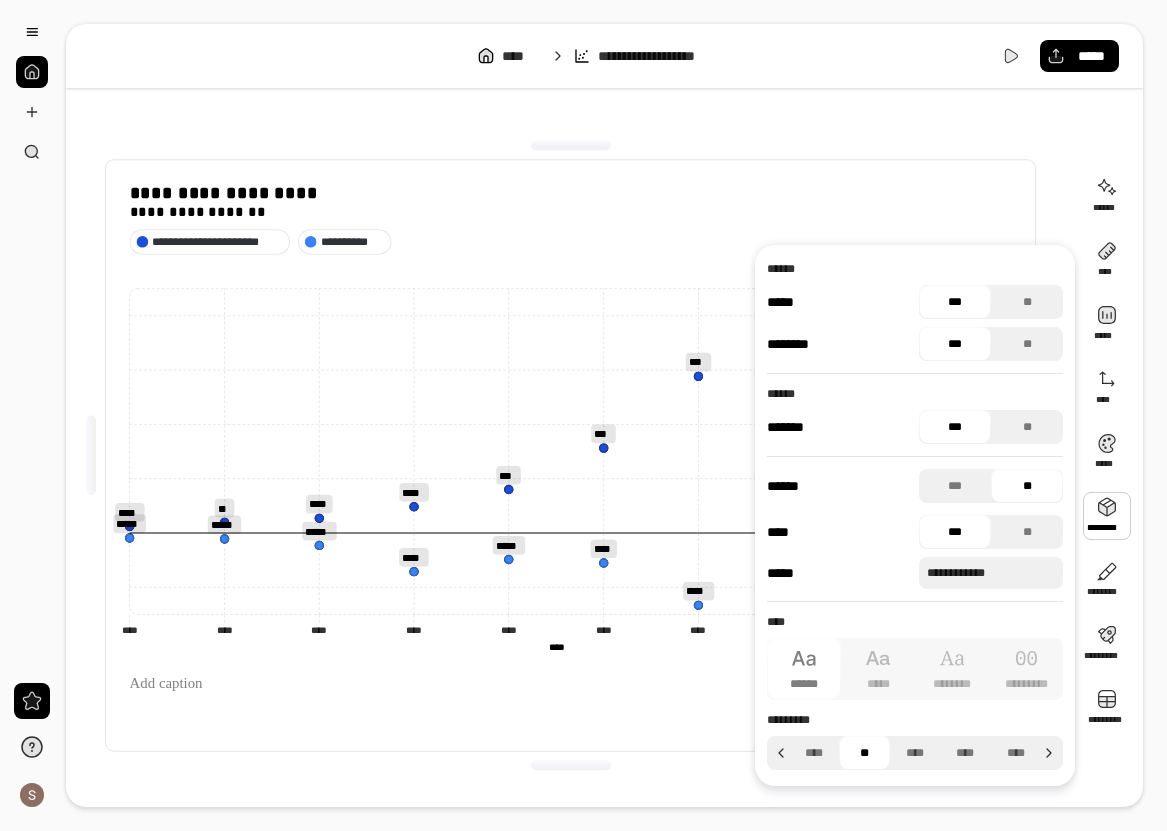 scroll, scrollTop: 0, scrollLeft: 0, axis: both 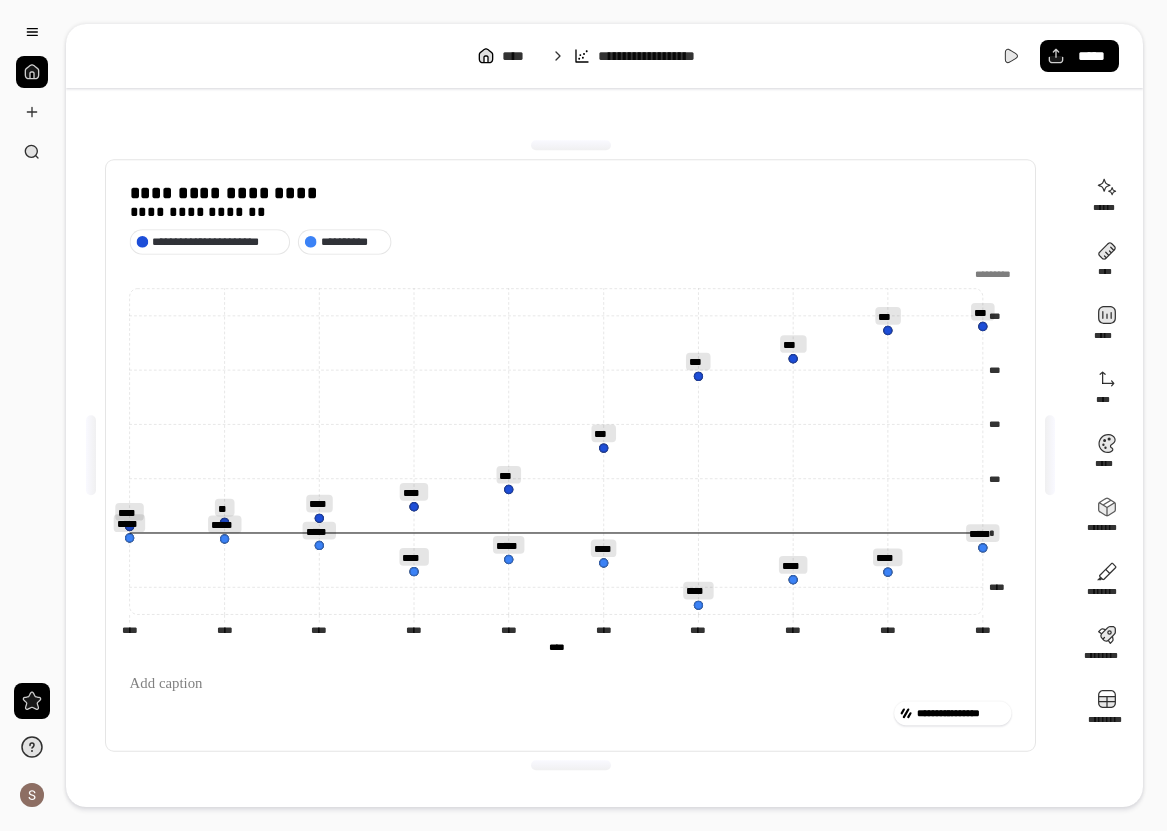 click on "[FIRST] [LAST] [ADDRESS] [CITY] [STATE] [ZIP] [COUNTRY] [PHONE] [EMAIL]" at bounding box center (604, 415) 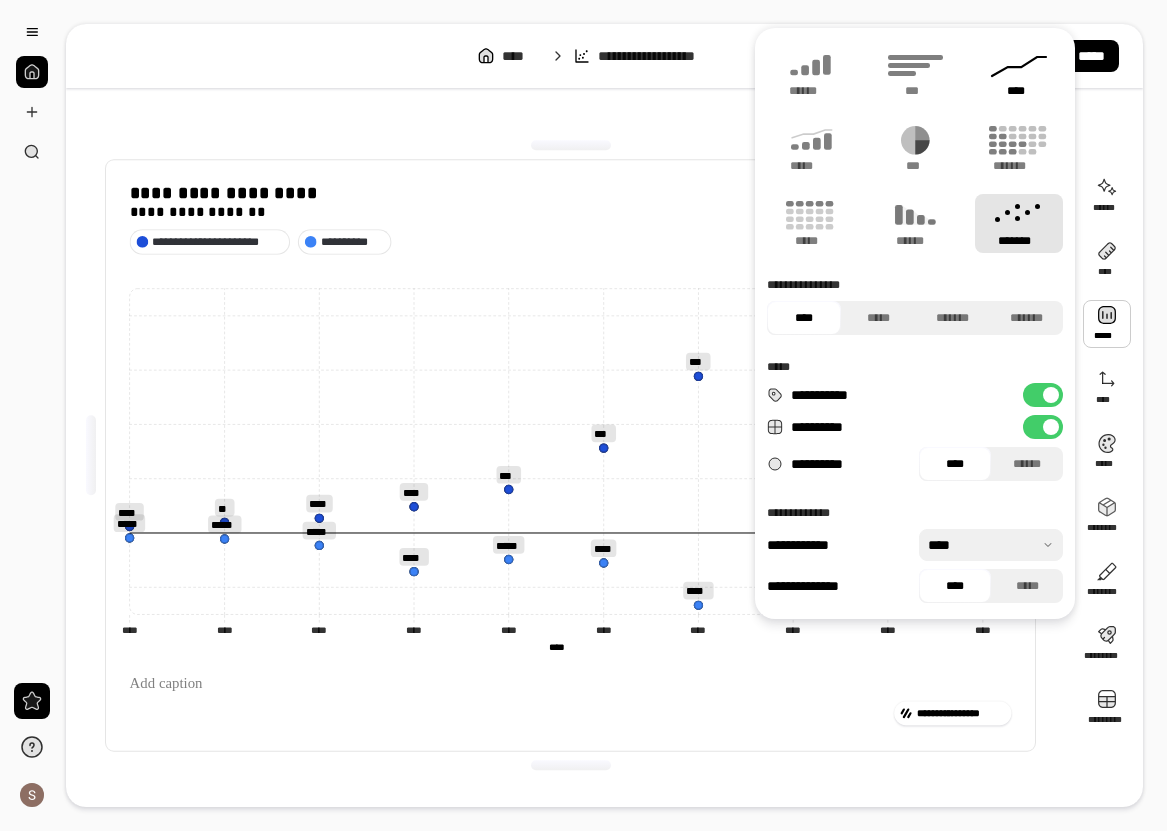 click on "****" at bounding box center (1019, 91) 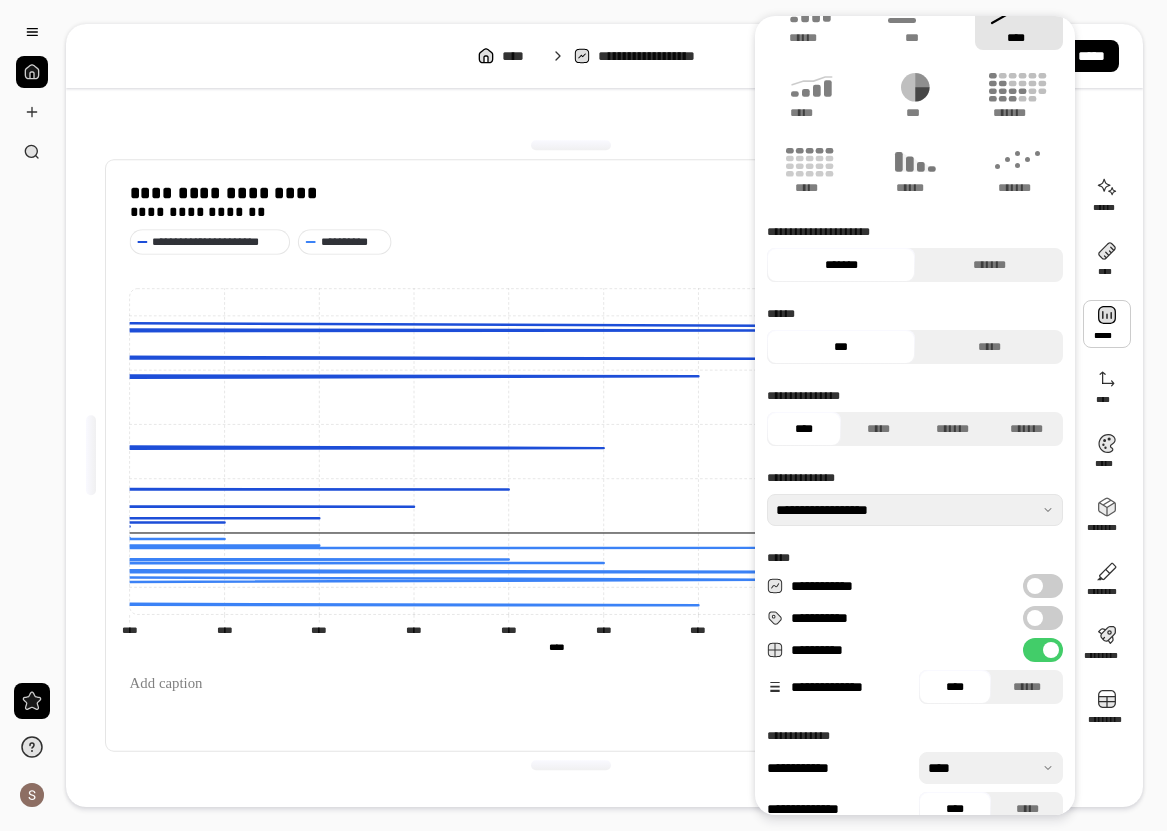 scroll, scrollTop: 56, scrollLeft: 0, axis: vertical 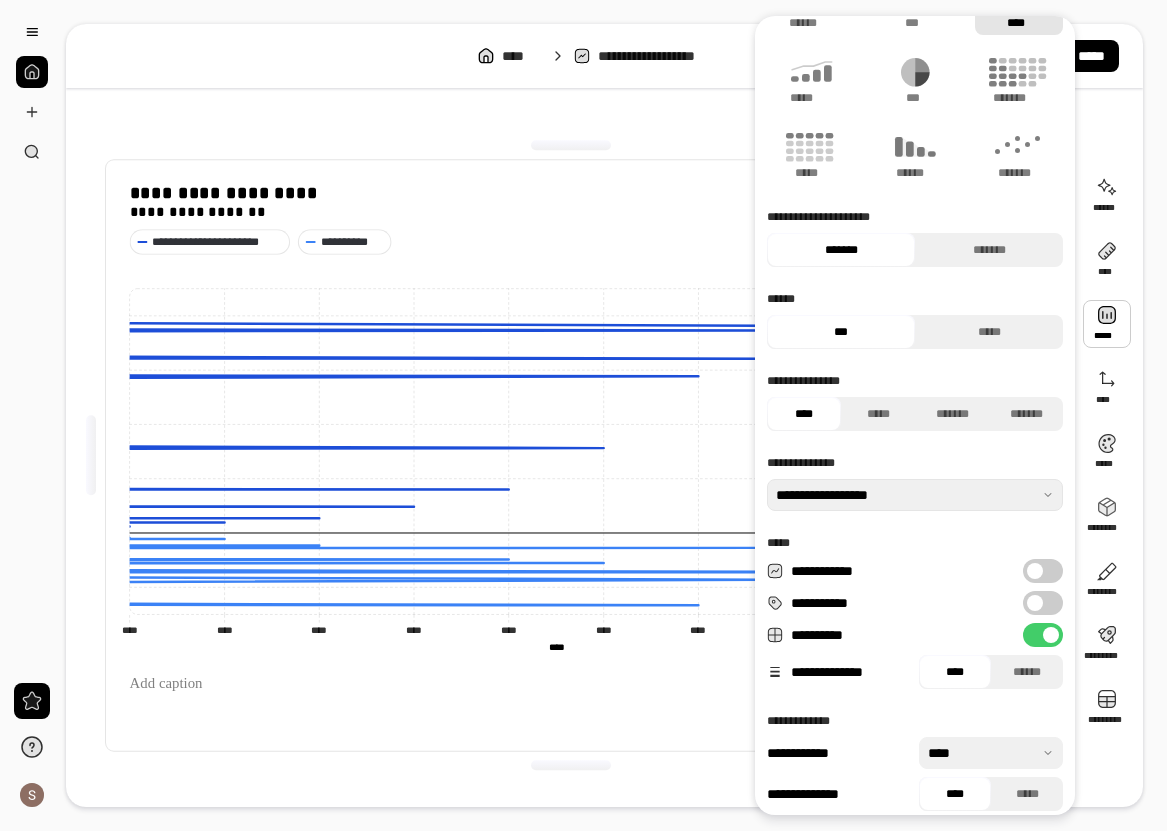 click on "**********" at bounding box center [1043, 635] 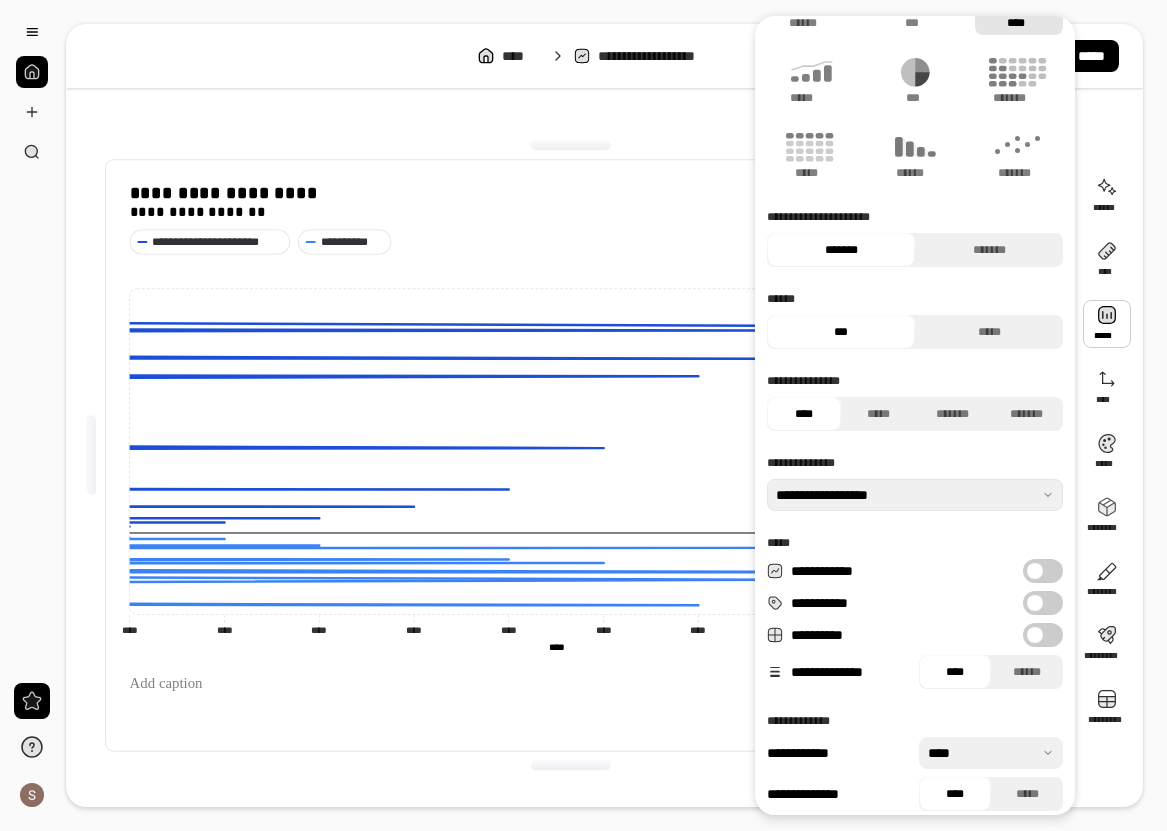 click at bounding box center (1035, 571) 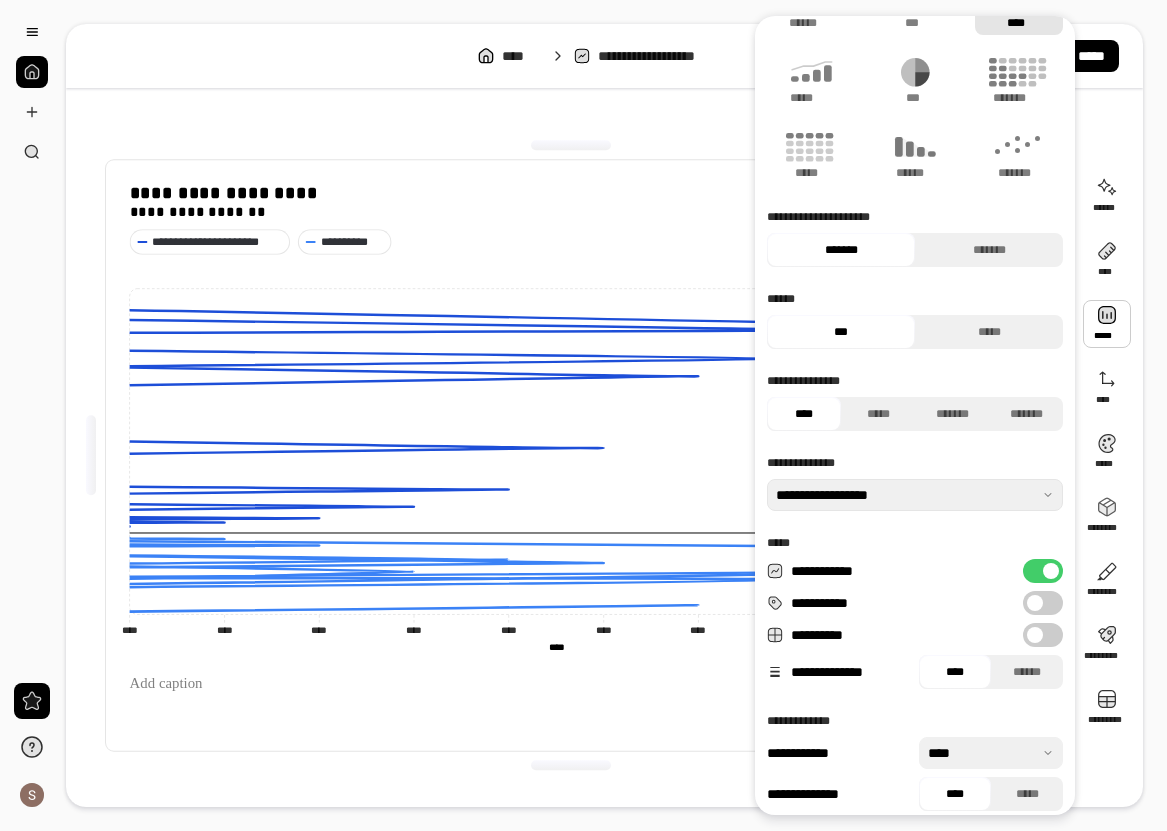 click on "**********" at bounding box center (1043, 571) 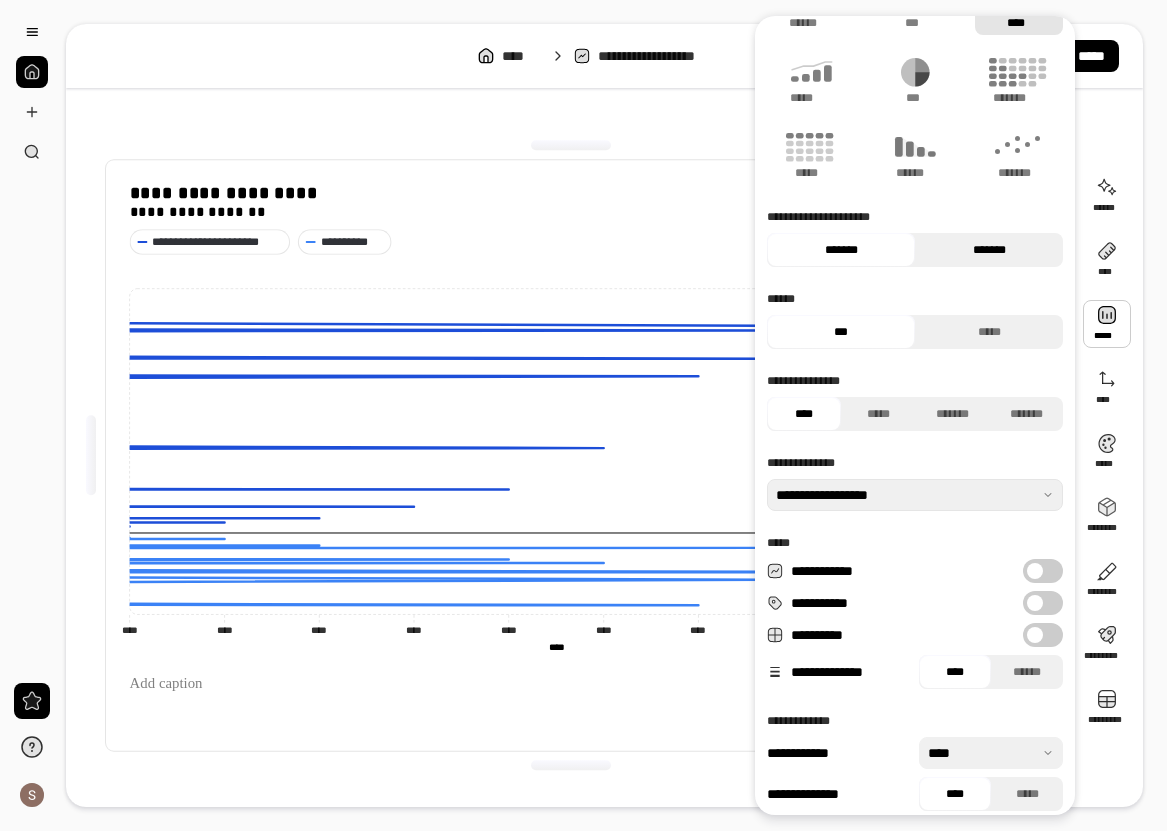 click on "*******" at bounding box center [989, 250] 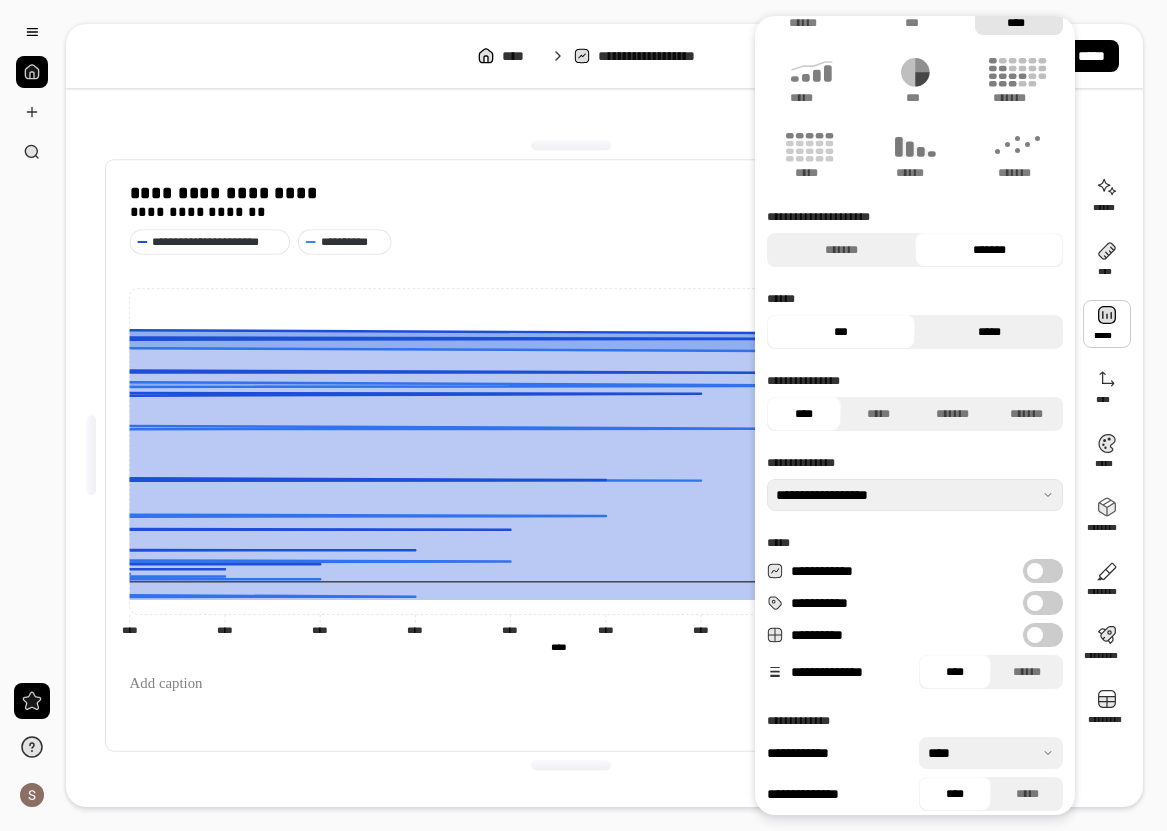 click on "*****" at bounding box center (989, 332) 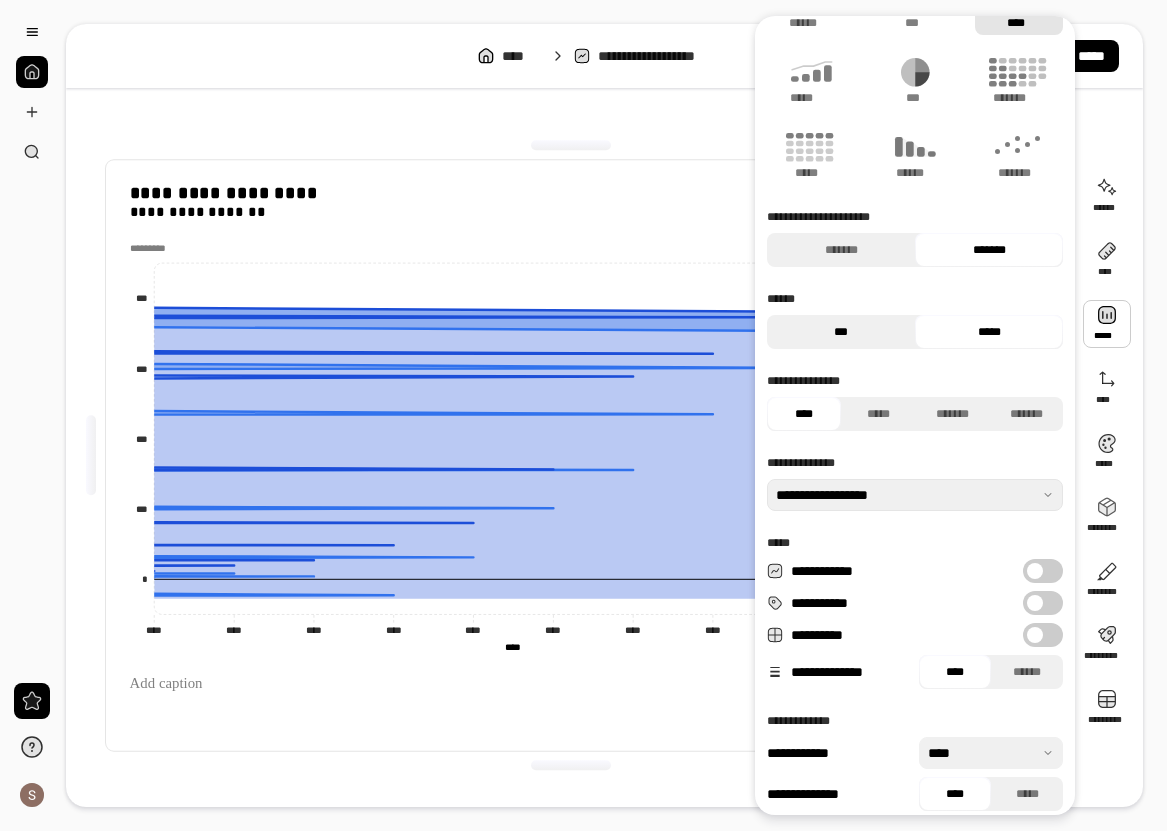 click on "***" at bounding box center [841, 332] 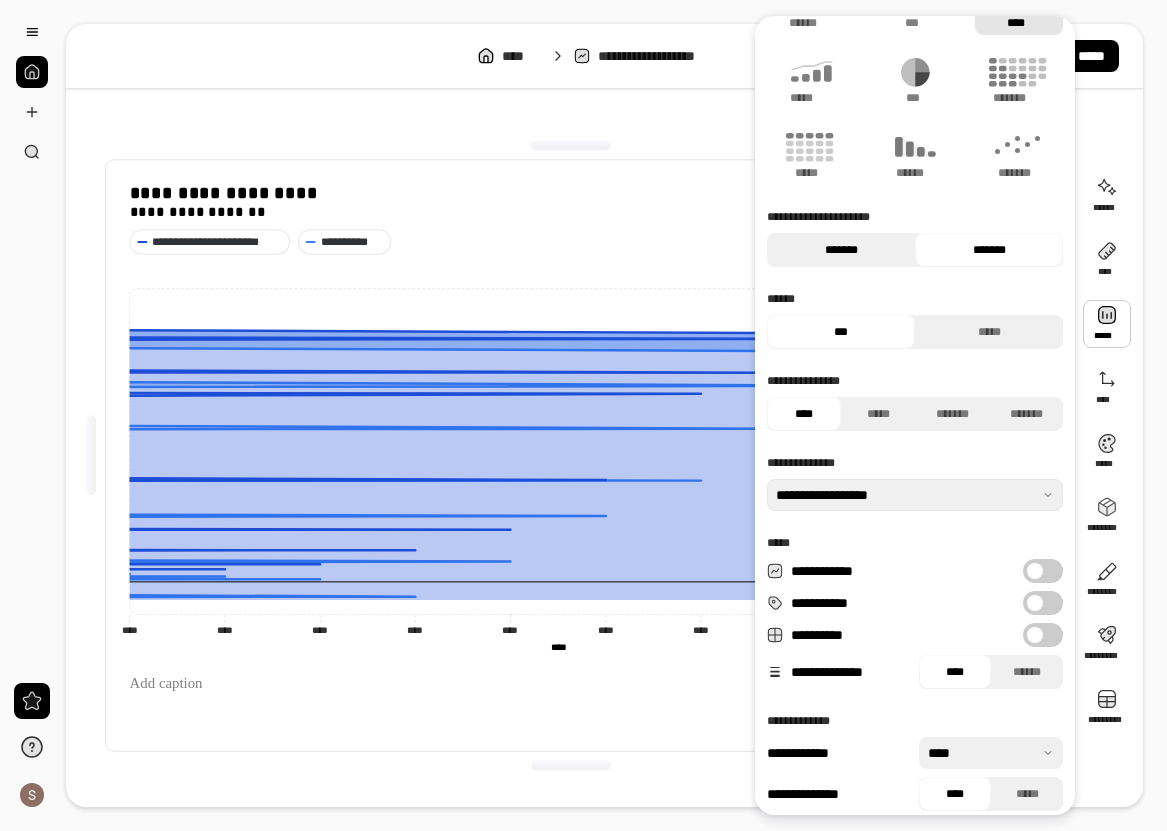 click on "*******" at bounding box center (841, 250) 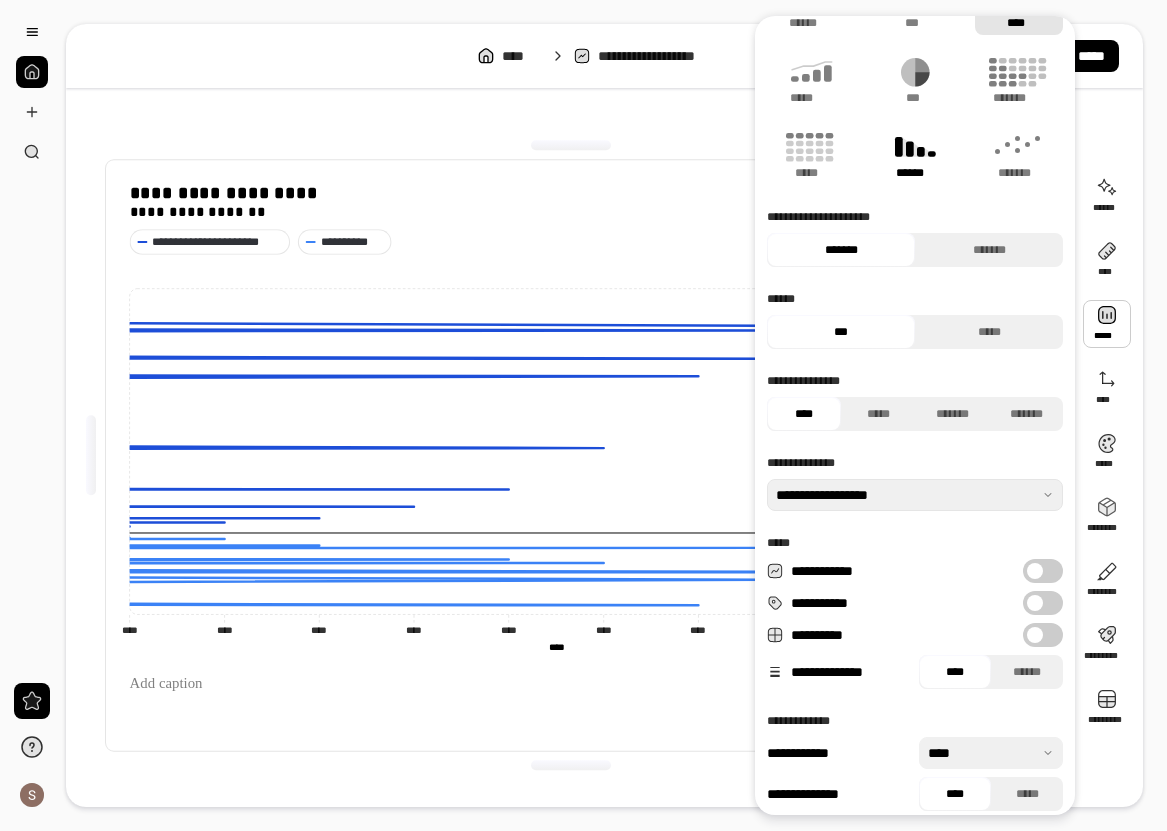 click 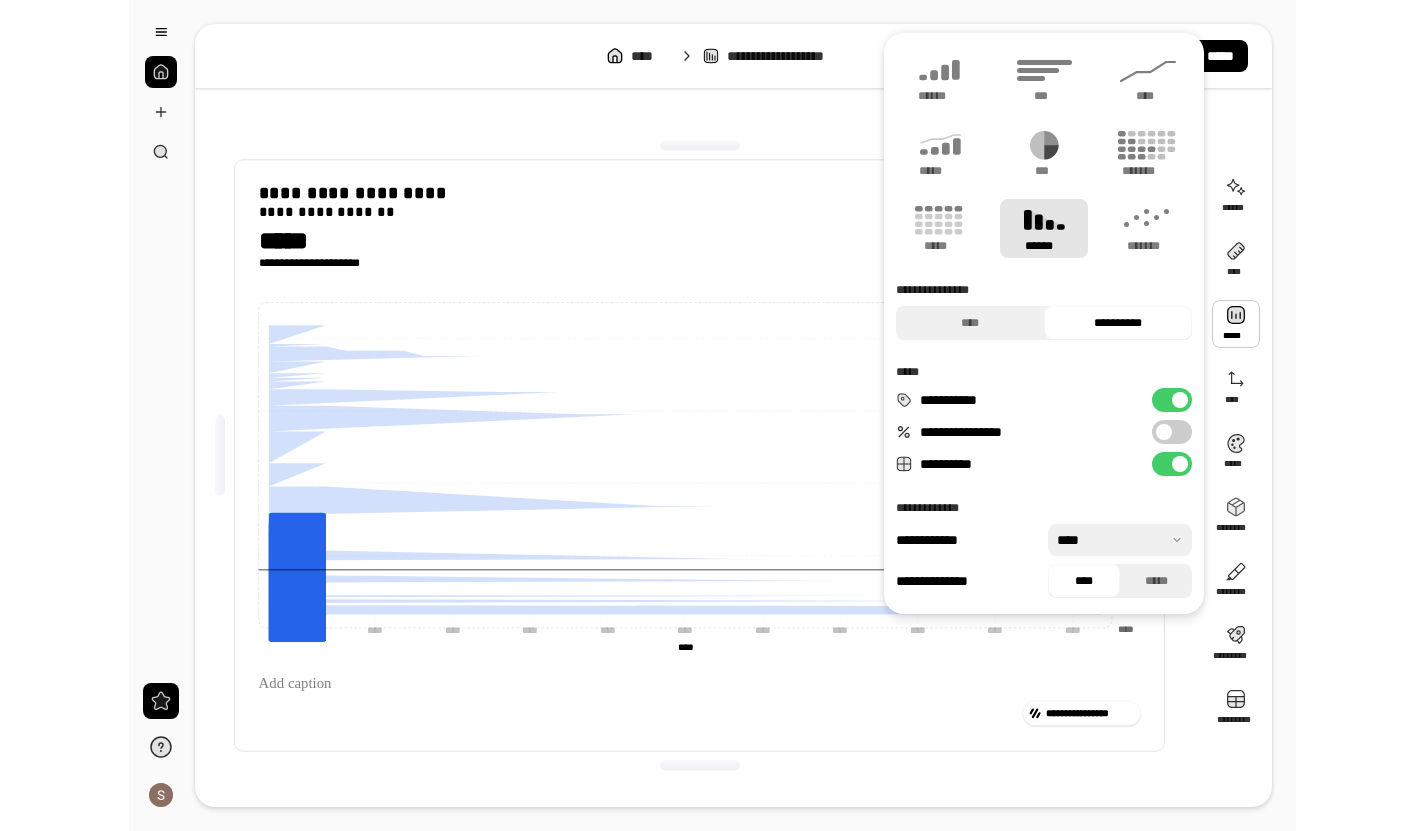 scroll, scrollTop: 0, scrollLeft: 0, axis: both 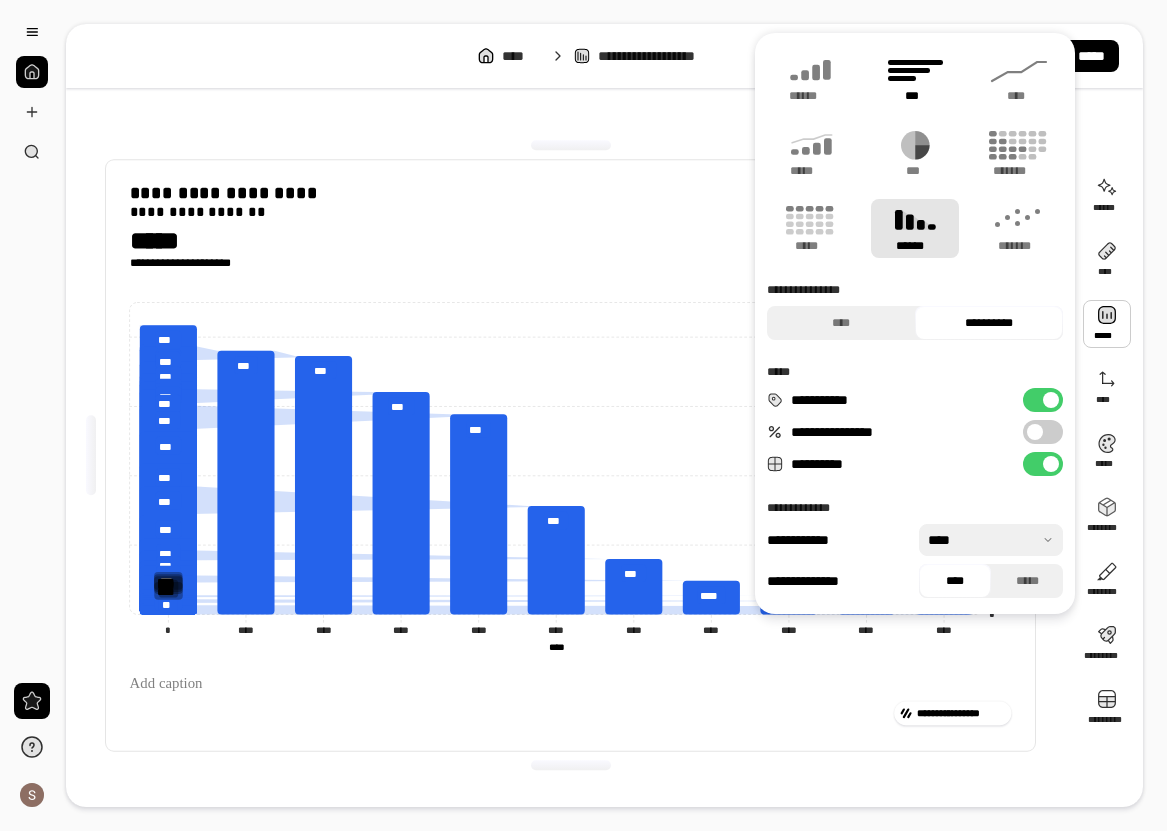 click 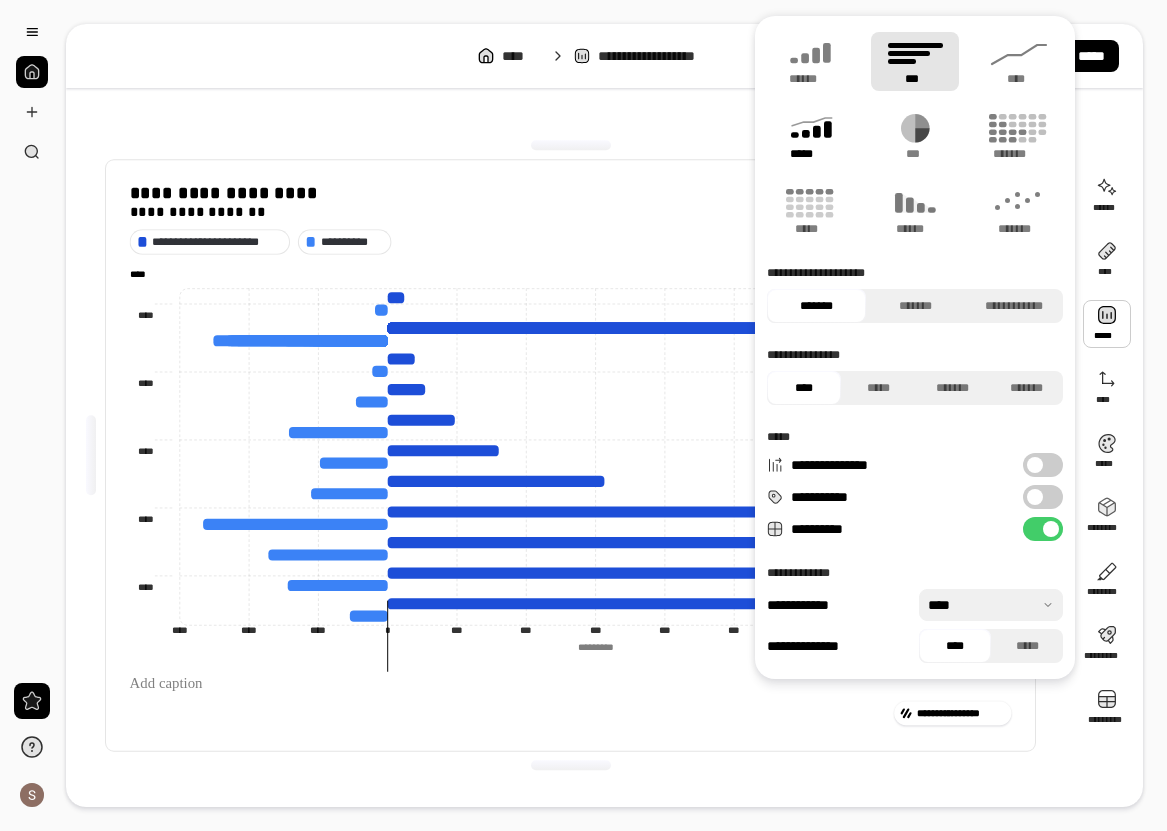 click 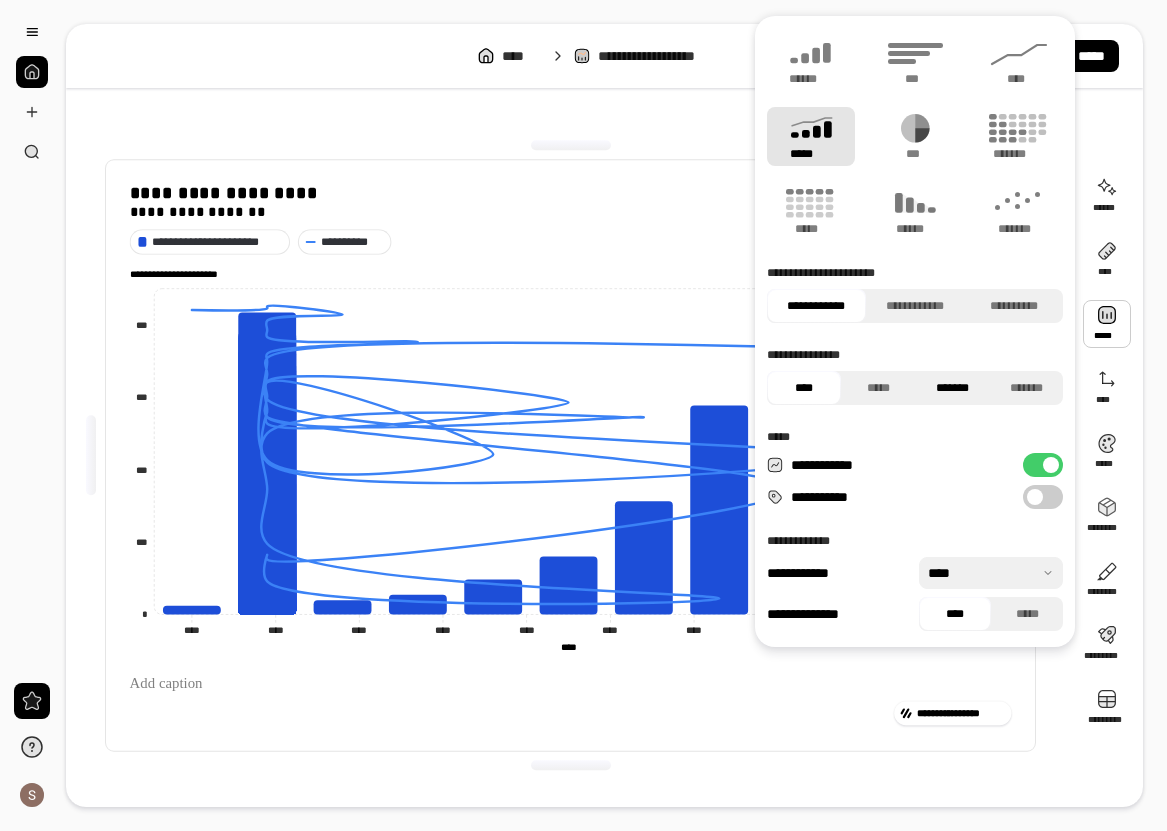 click on "*******" at bounding box center (952, 388) 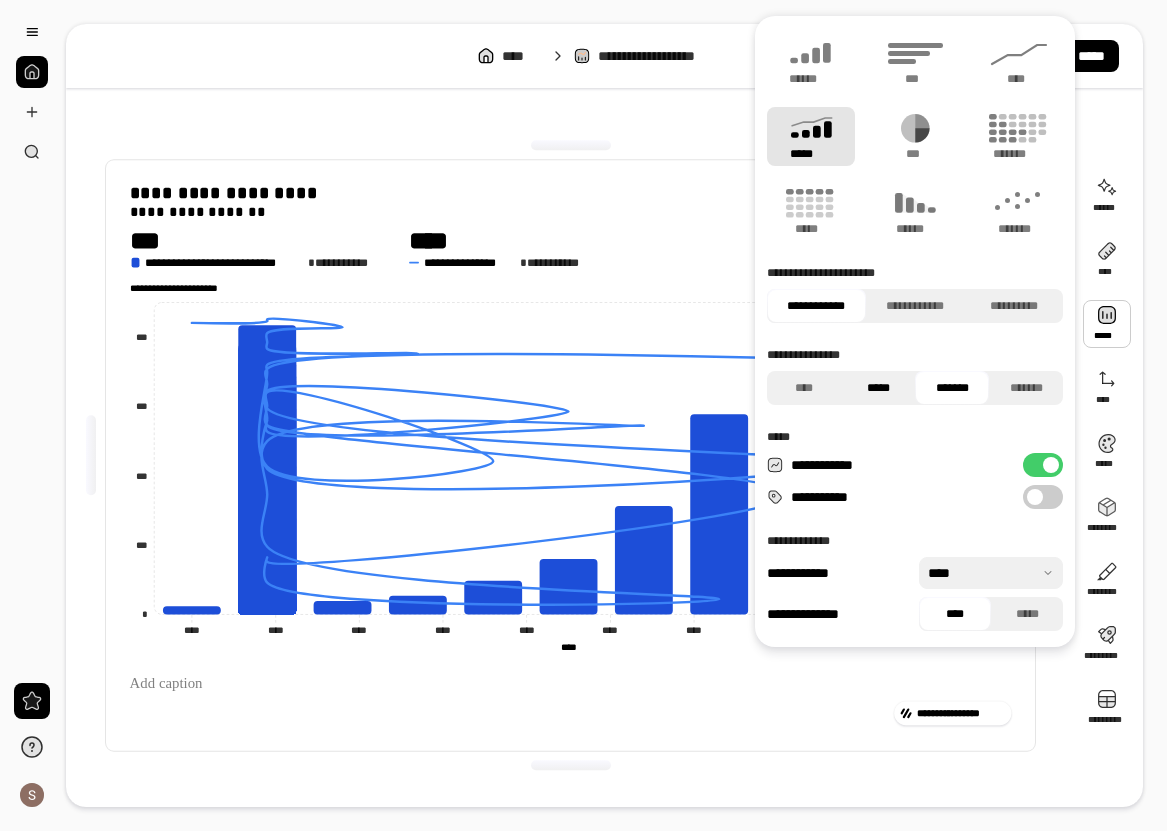 click on "*****" at bounding box center [878, 388] 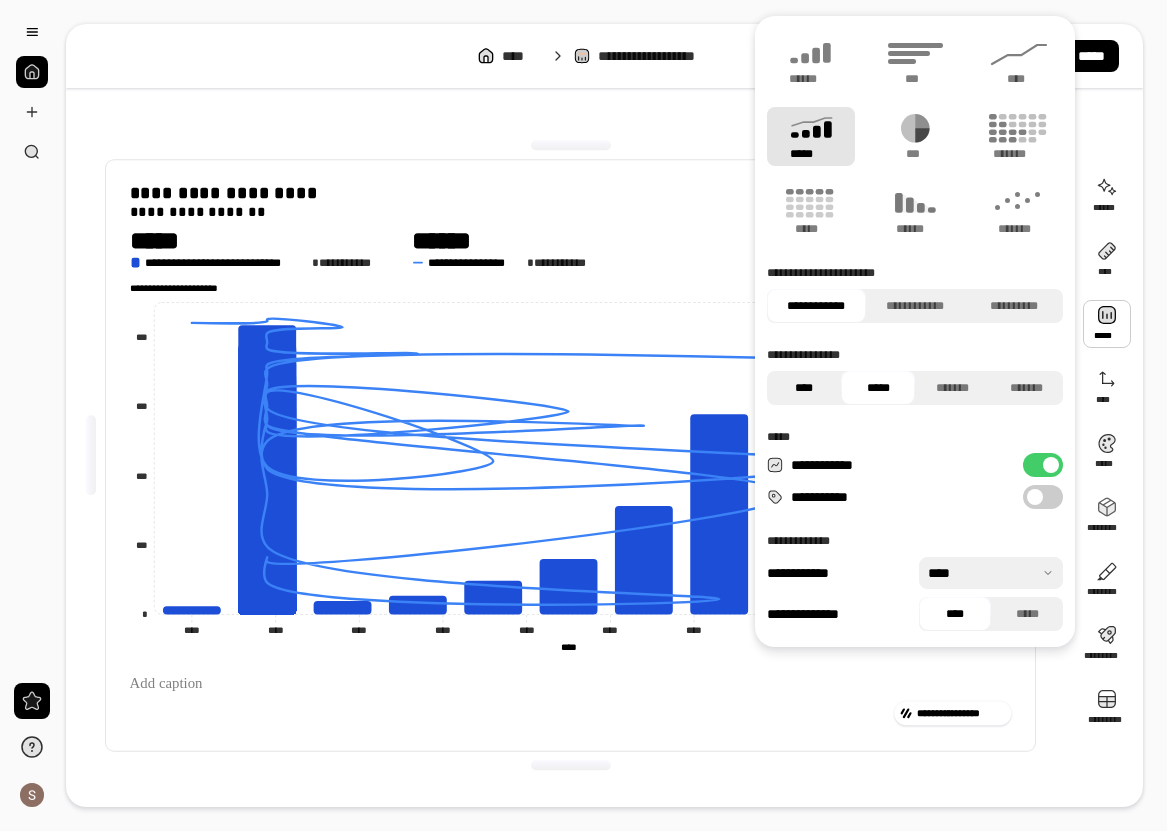 click on "****" at bounding box center [804, 388] 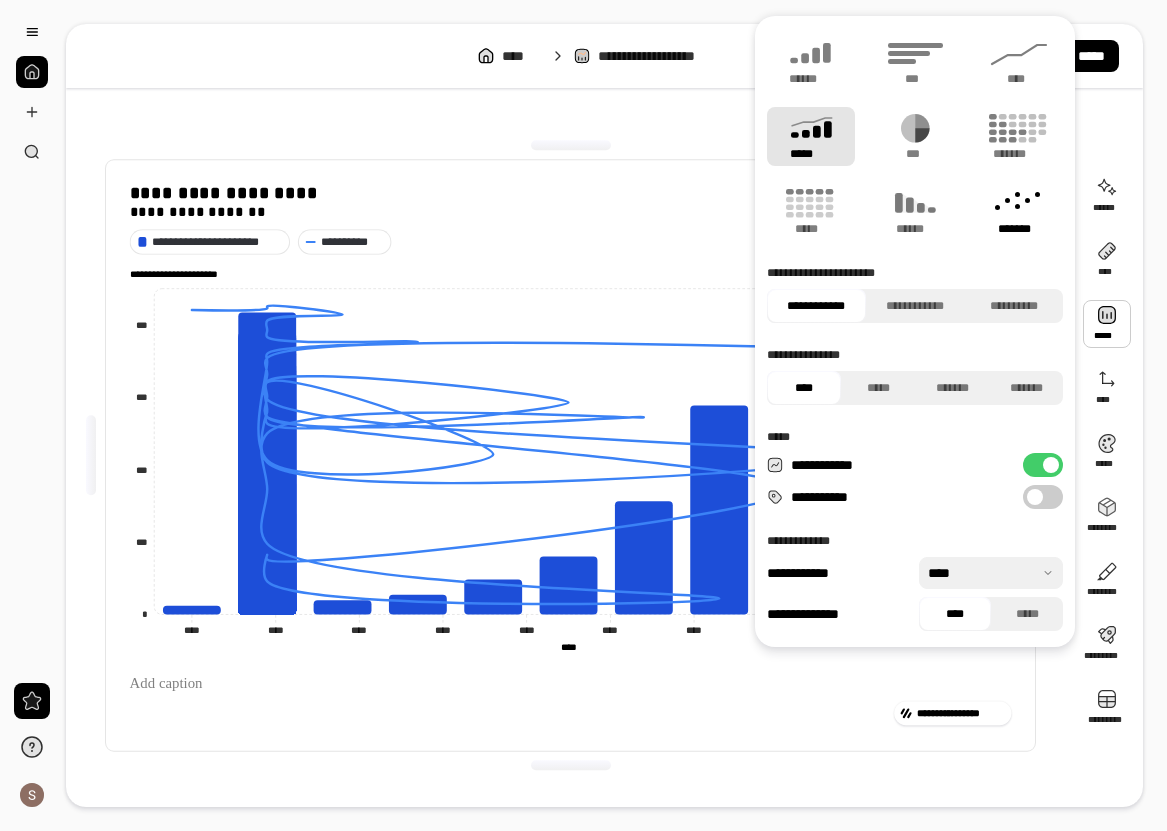 click 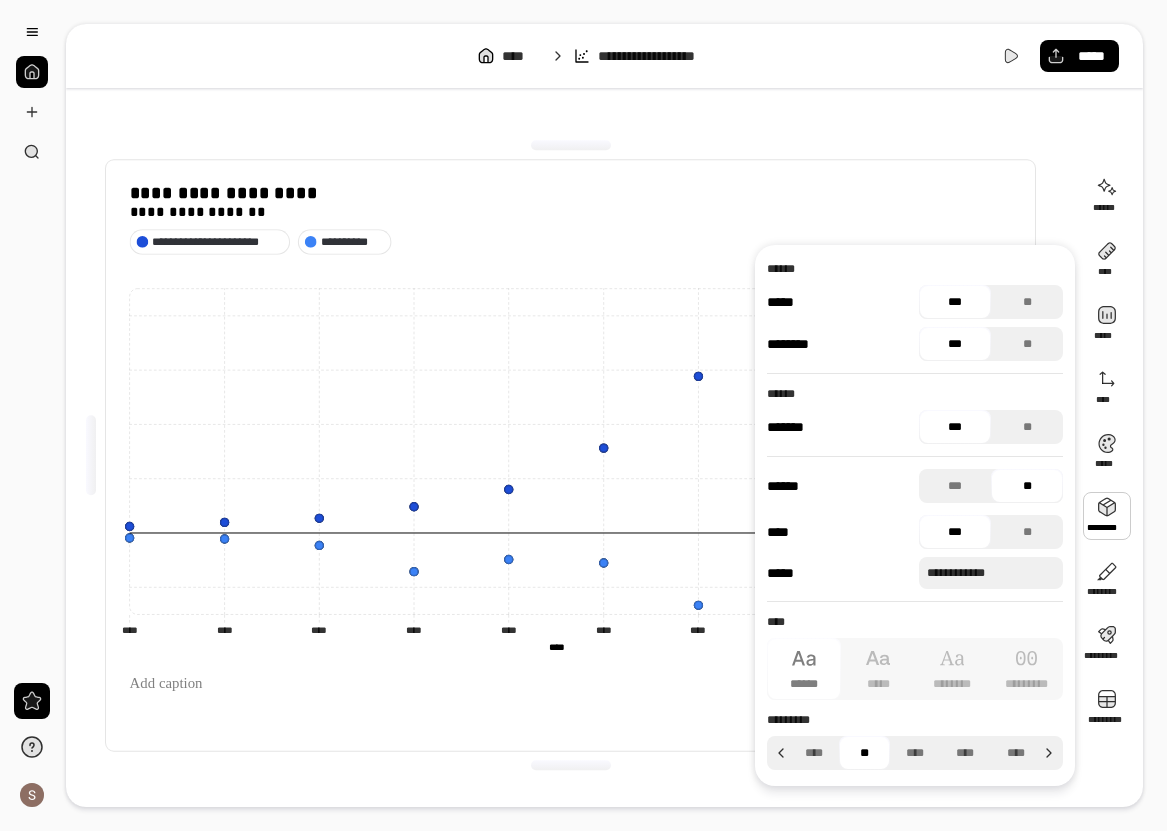 click at bounding box center [1107, 516] 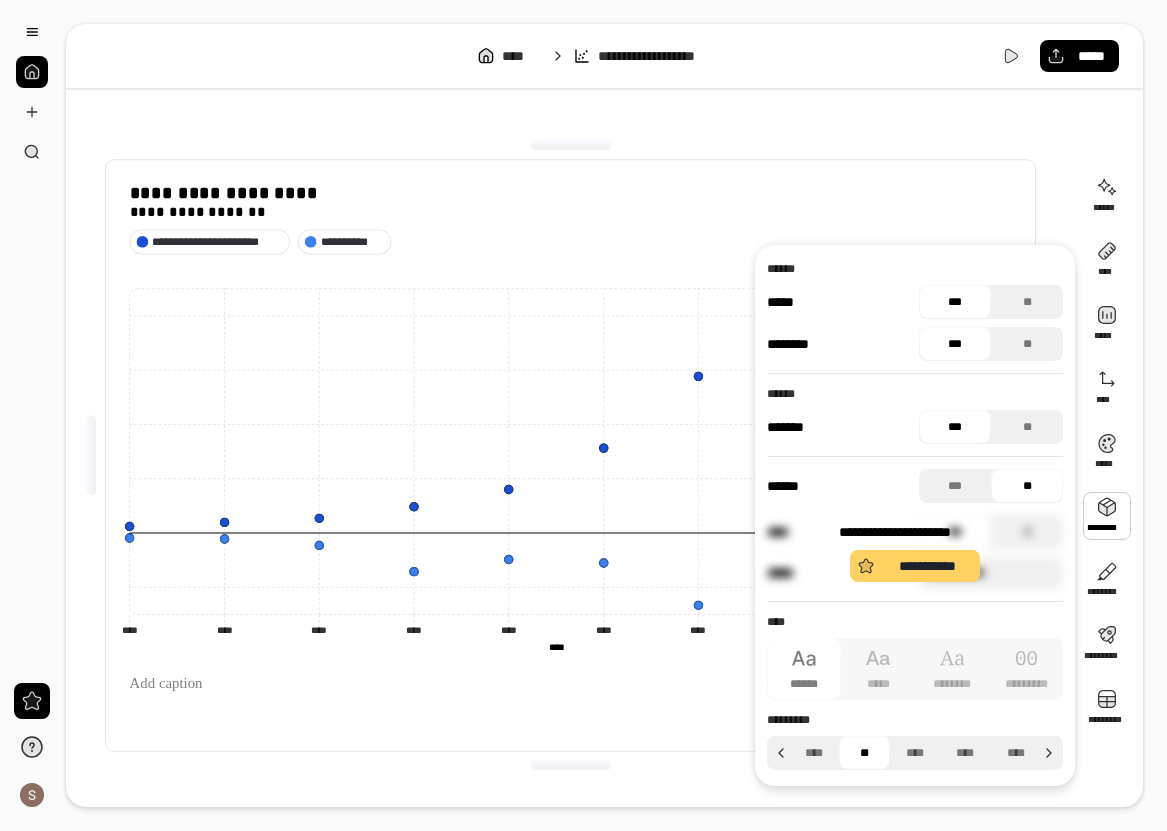click on "**********" at bounding box center (927, 566) 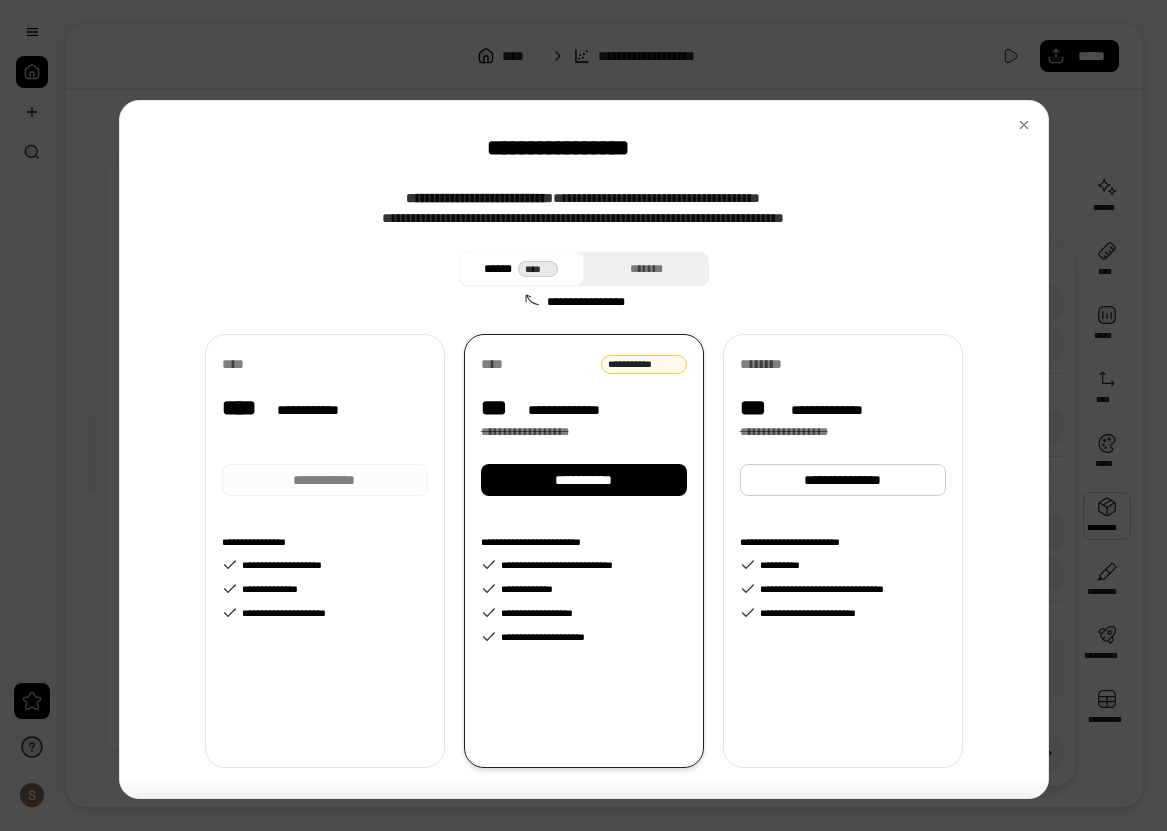 click on "[FIRST] [LAST] [ADDRESS] [CITY] [STATE] [ZIP] [COUNTRY] [PHONE] [EMAIL]" at bounding box center (583, 449) 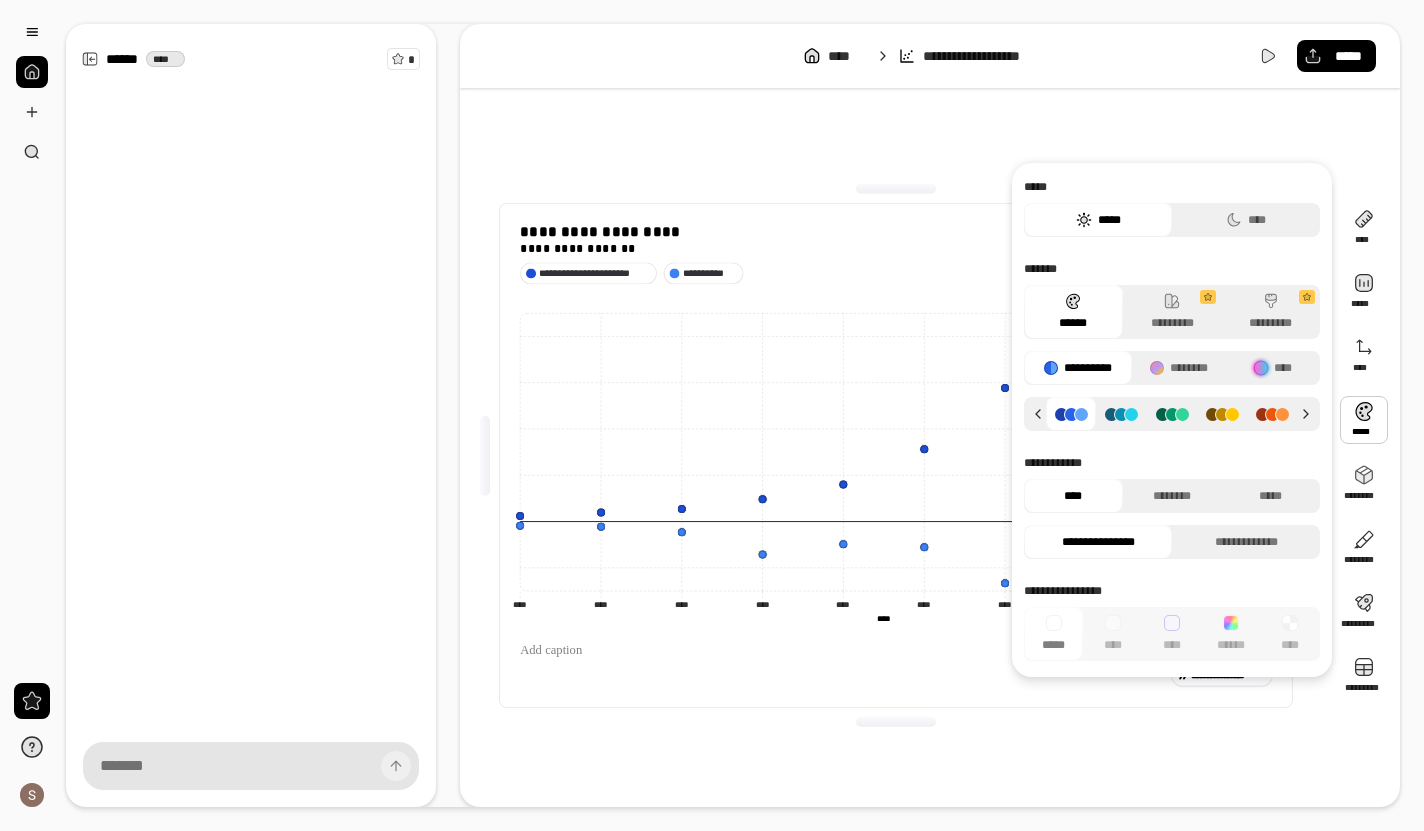 click on "[FIRST] [LAST] [ADDRESS] [CITY] [STATE] [ZIP] [COUNTRY] [PHONE] [EMAIL]" at bounding box center (896, 455) 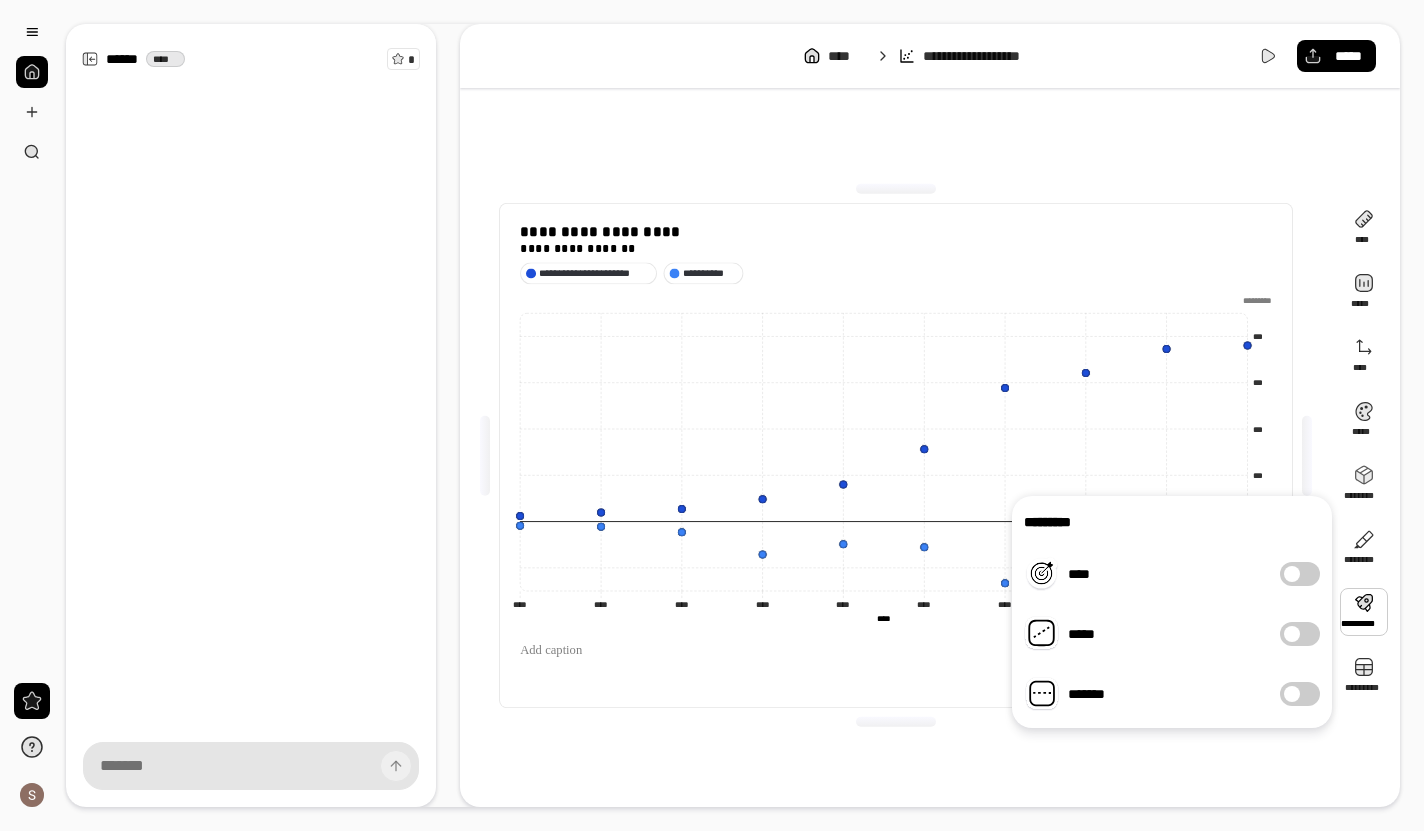 click at bounding box center (1292, 634) 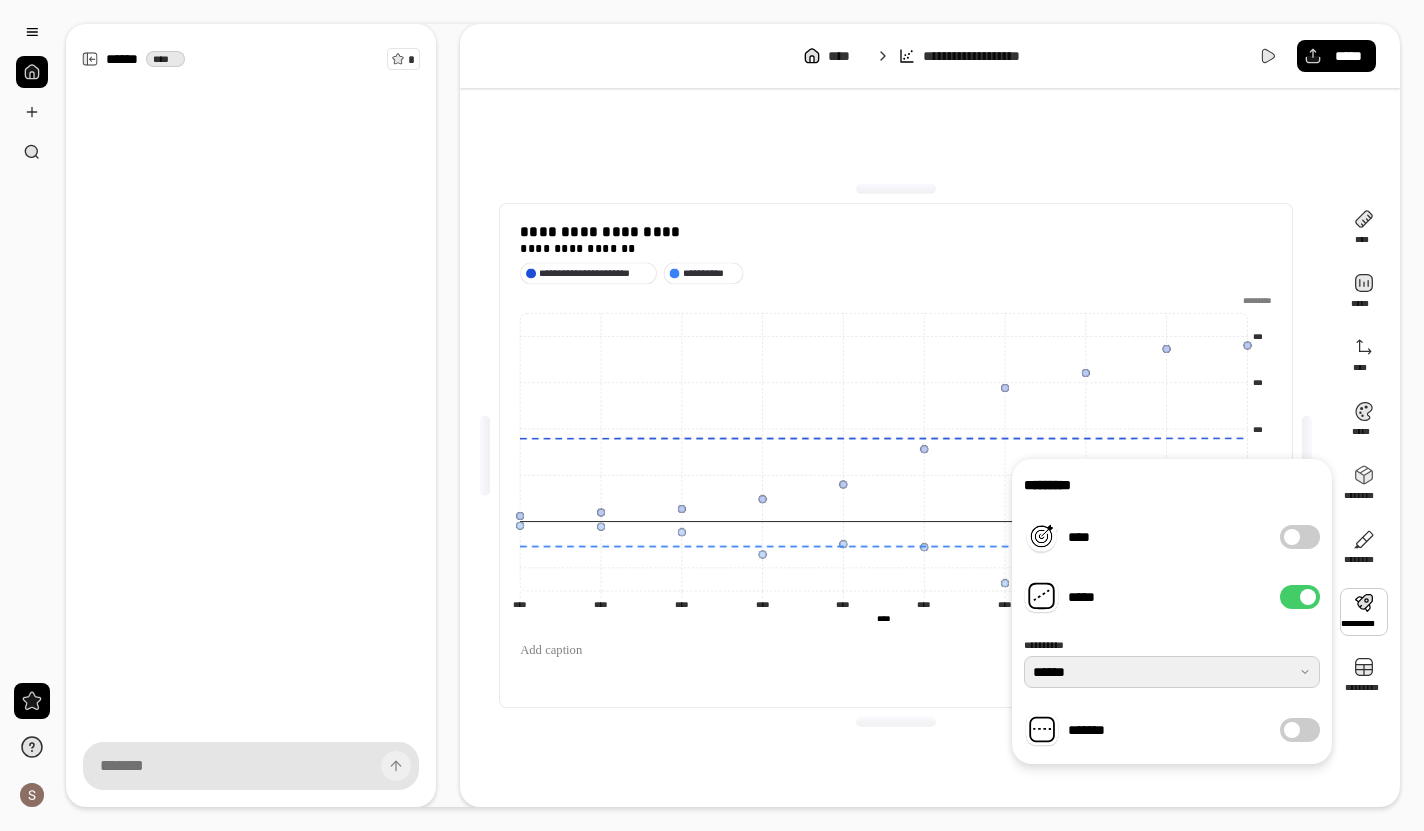 click at bounding box center [1172, 672] 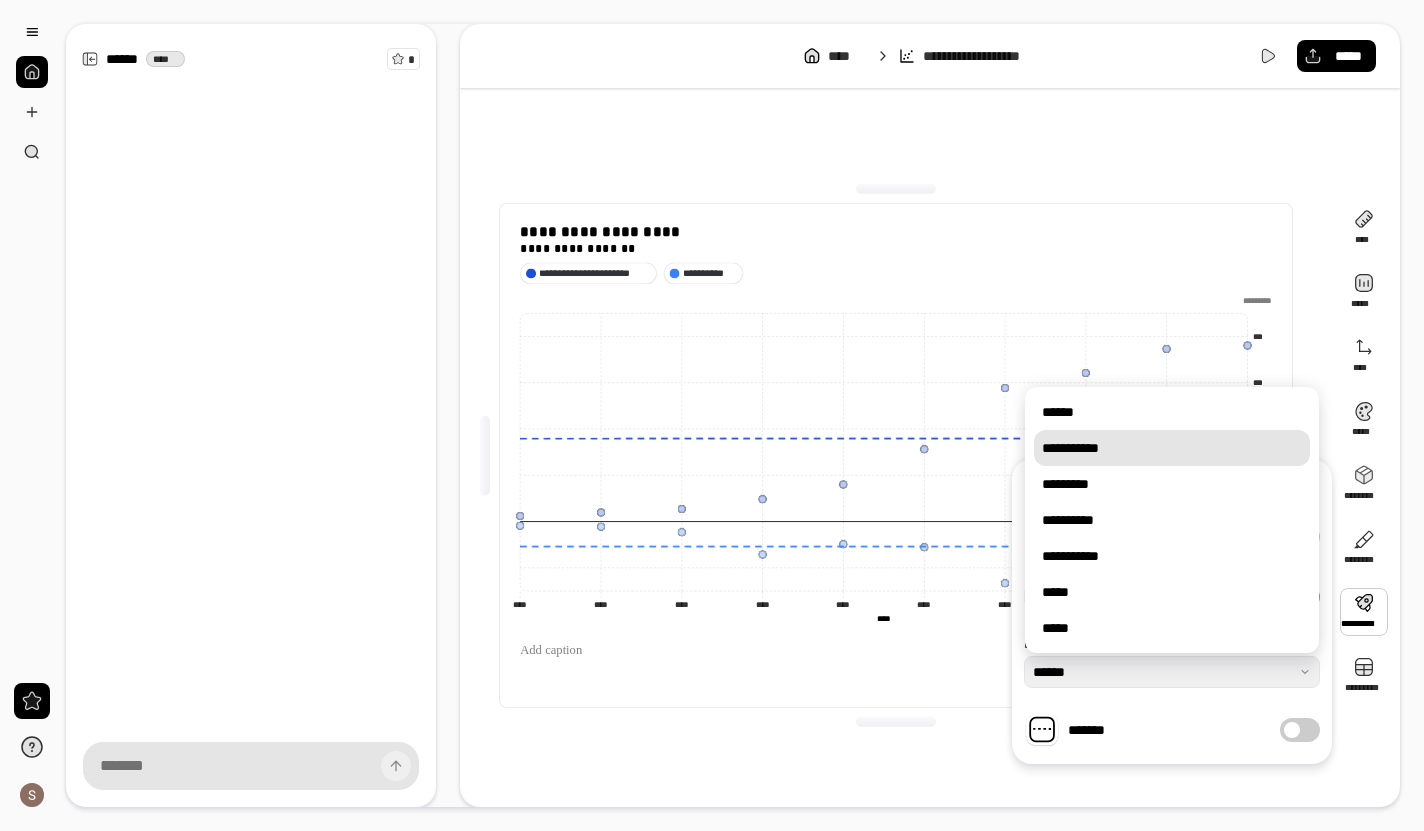 click on "**********" at bounding box center [1172, 448] 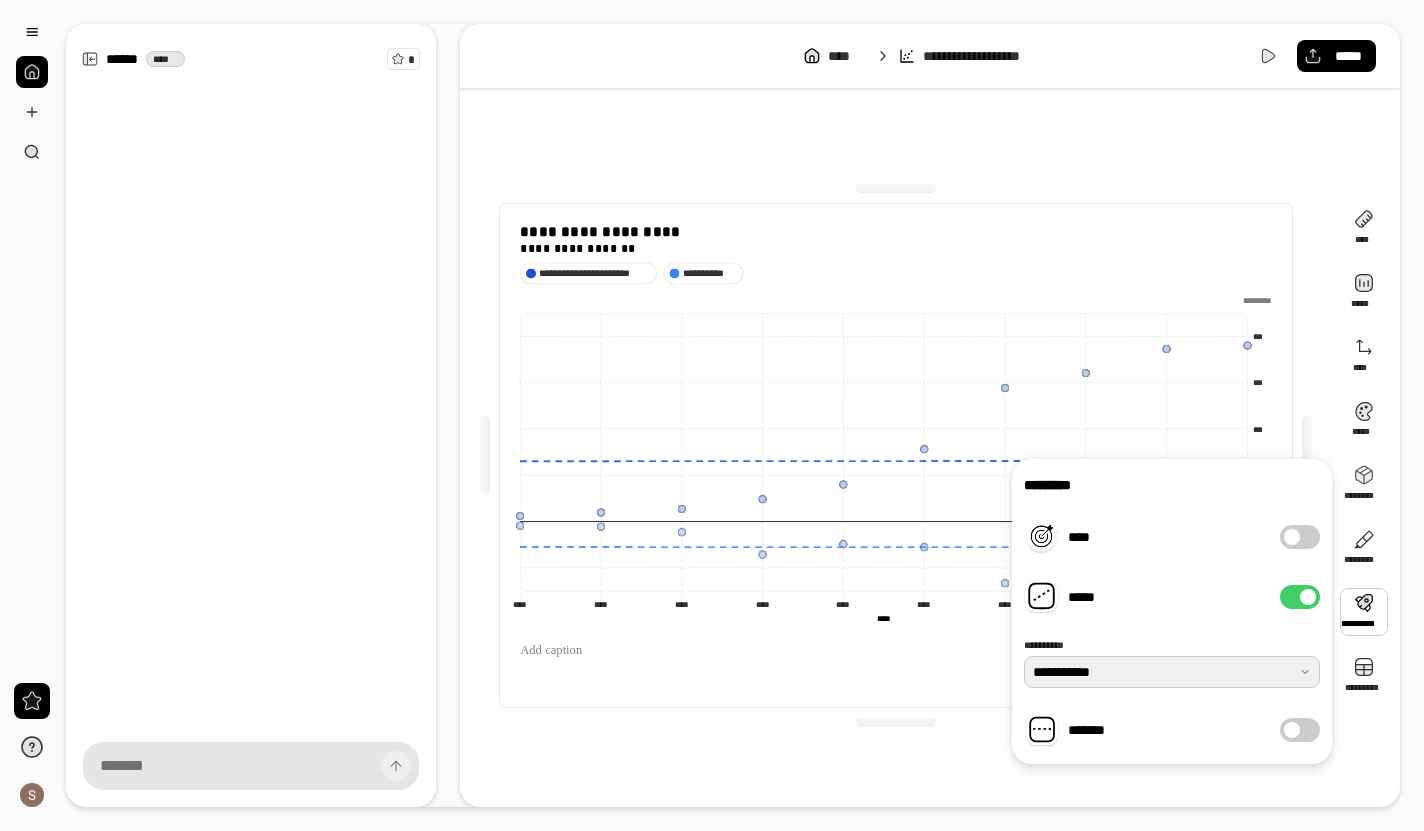 click at bounding box center [1172, 672] 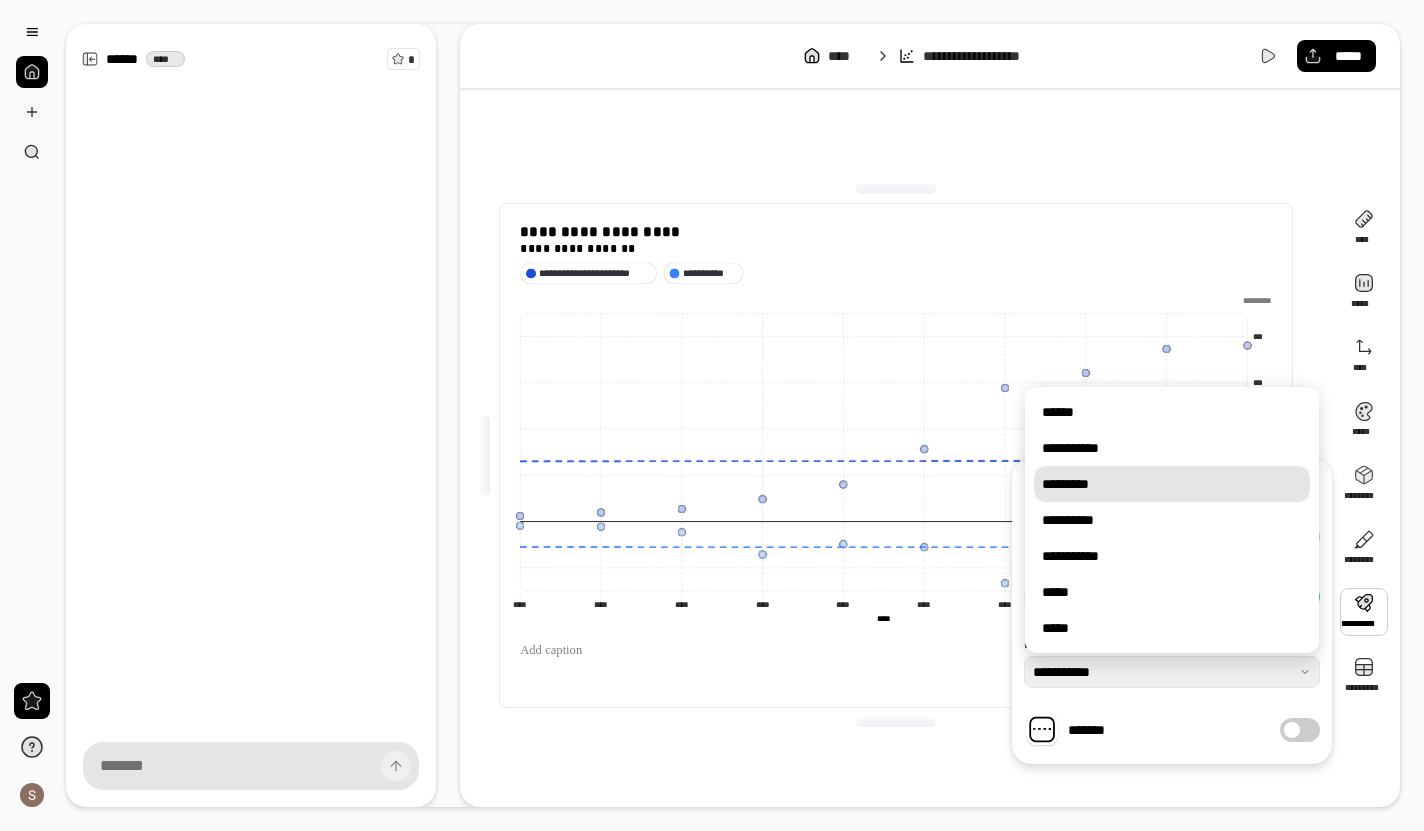 click on "*********" at bounding box center [1172, 484] 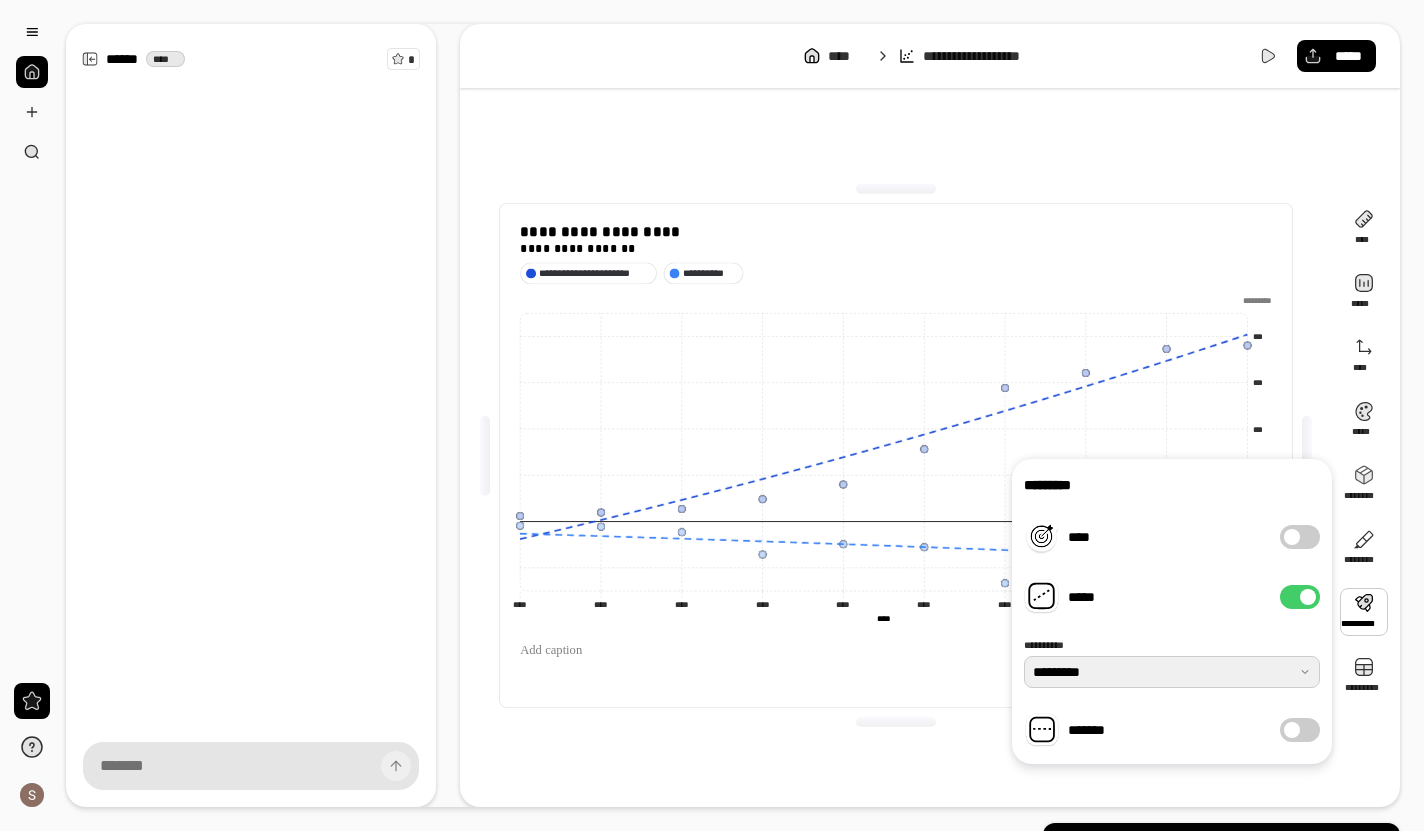 click at bounding box center (1172, 672) 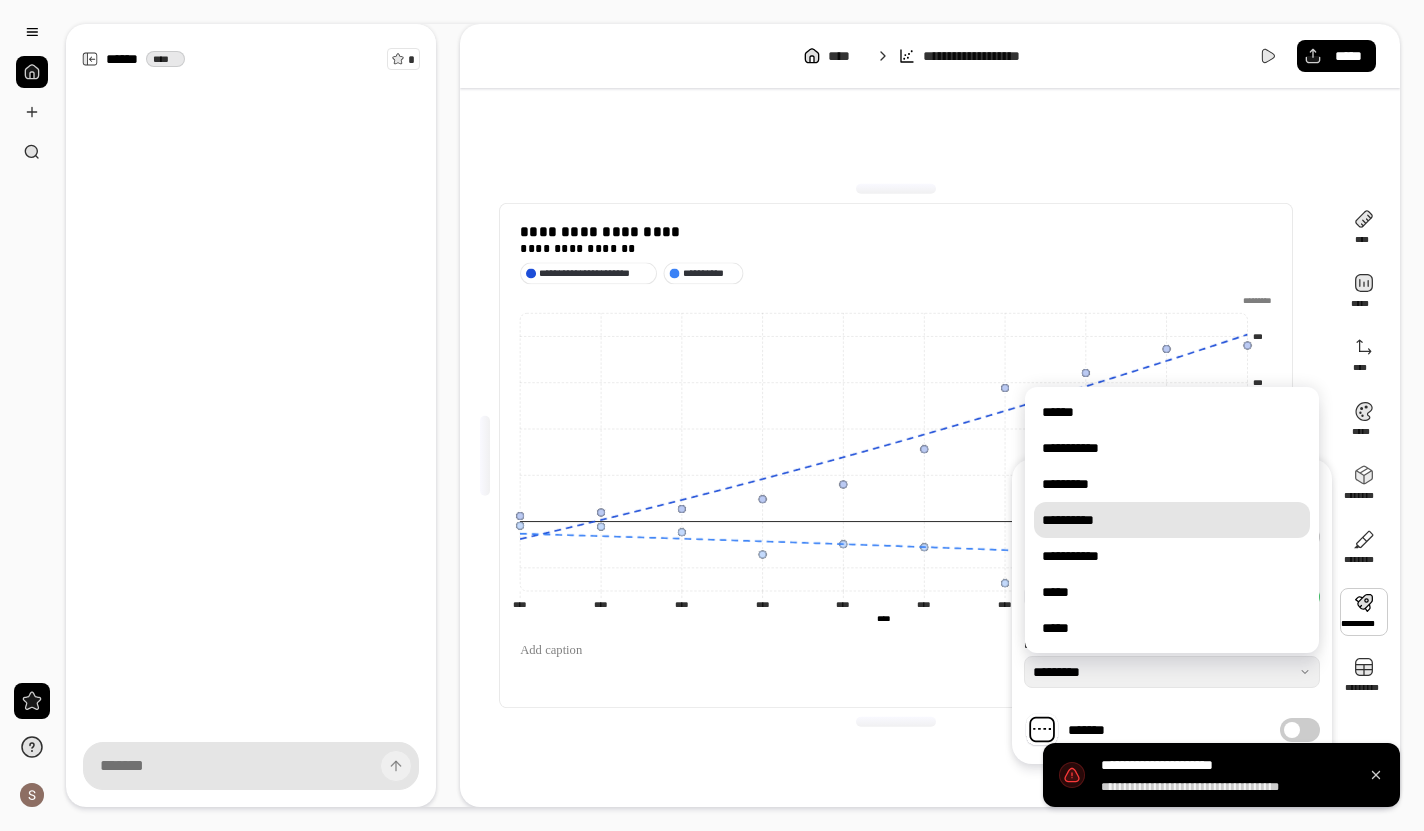 click on "**********" at bounding box center [1172, 520] 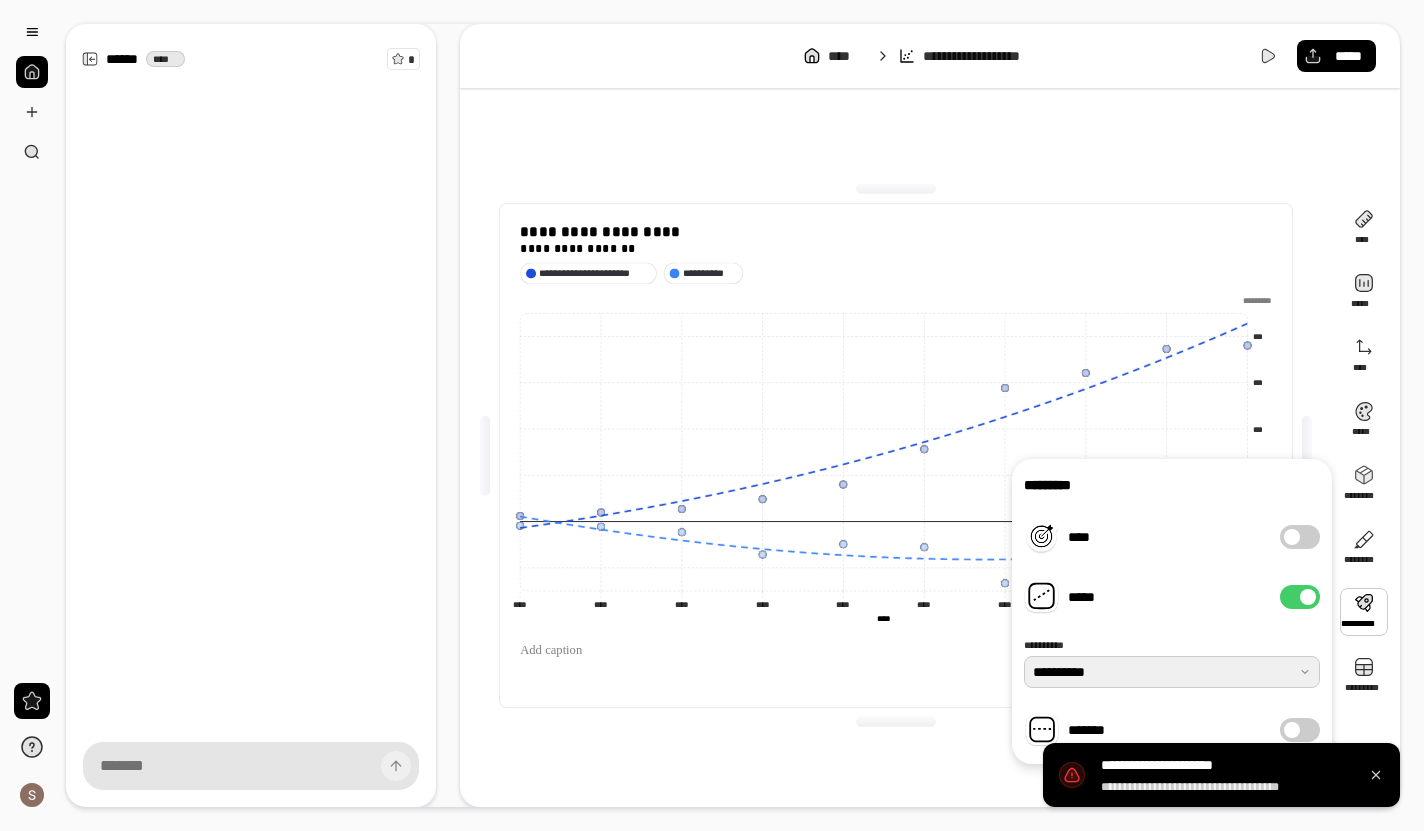 click at bounding box center [1172, 672] 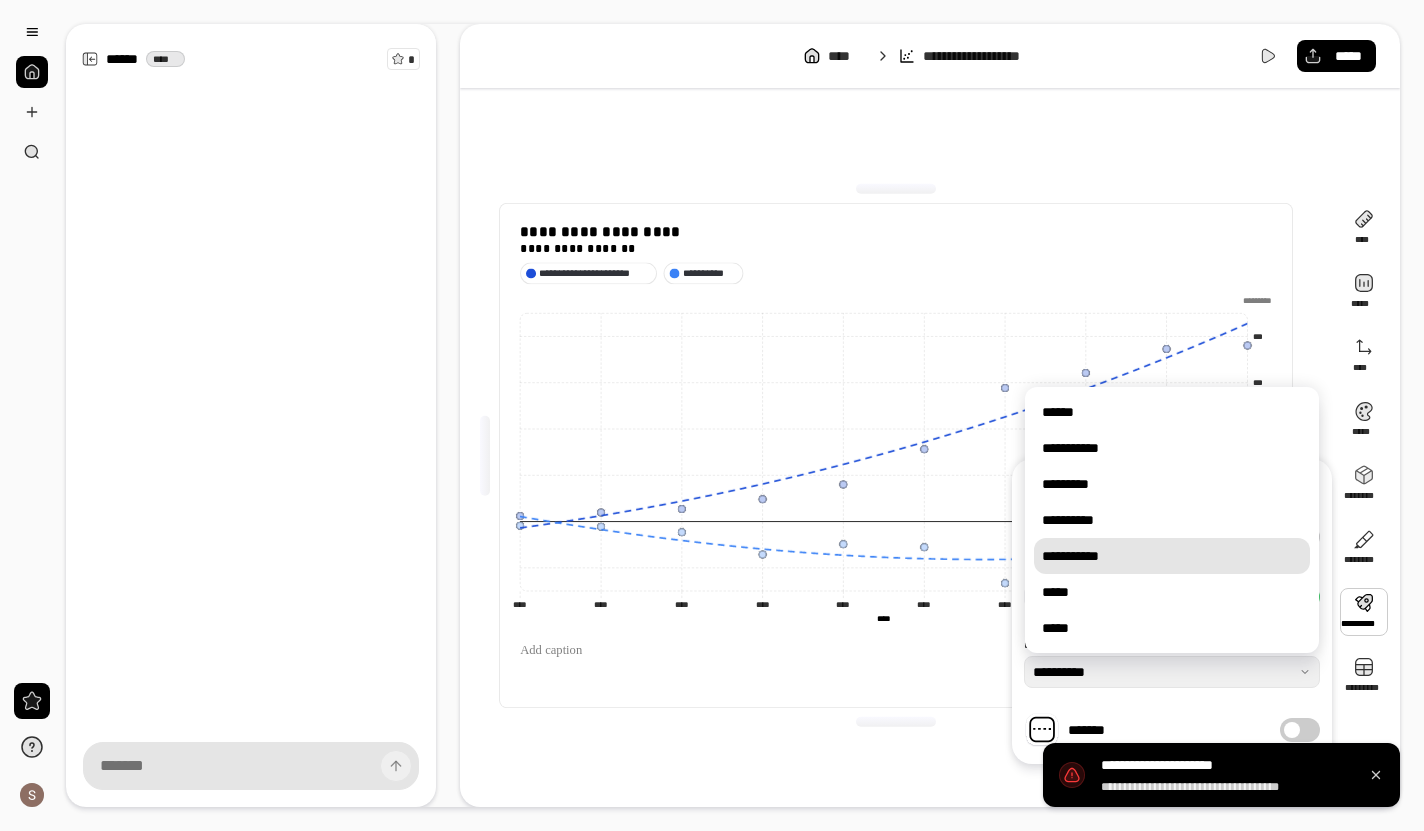 click on "**********" at bounding box center (1172, 556) 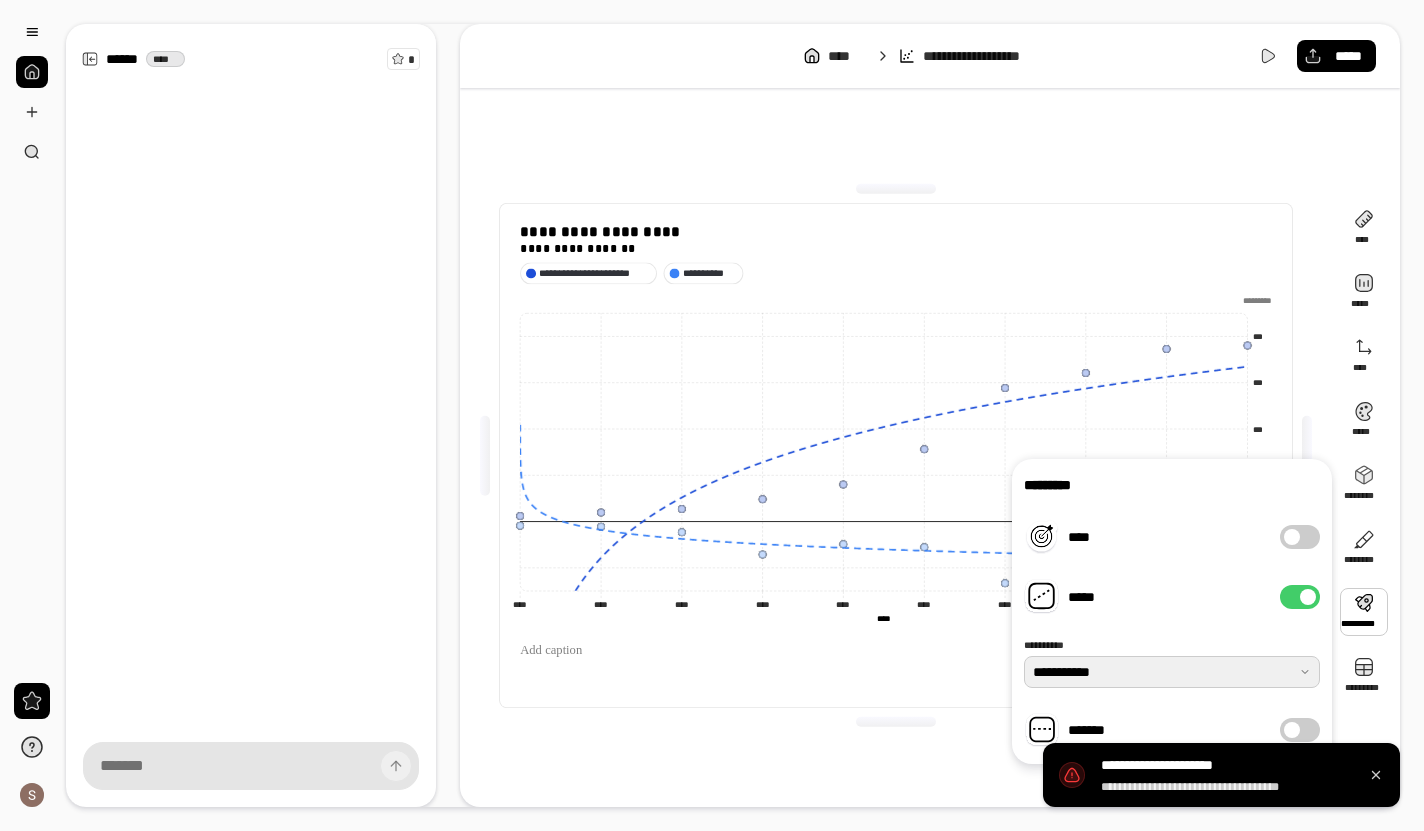 click at bounding box center (1172, 672) 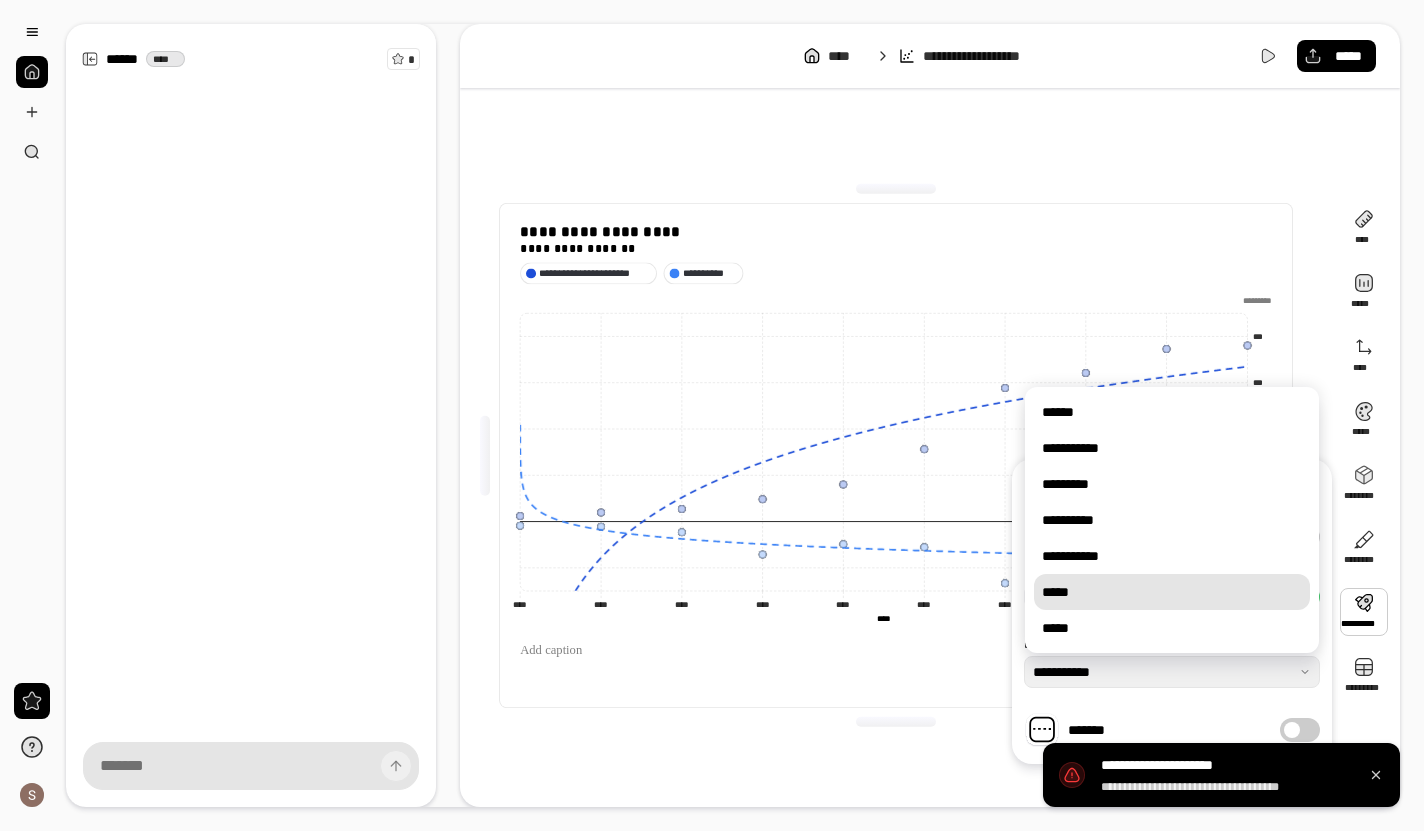 click on "*****" at bounding box center [1172, 592] 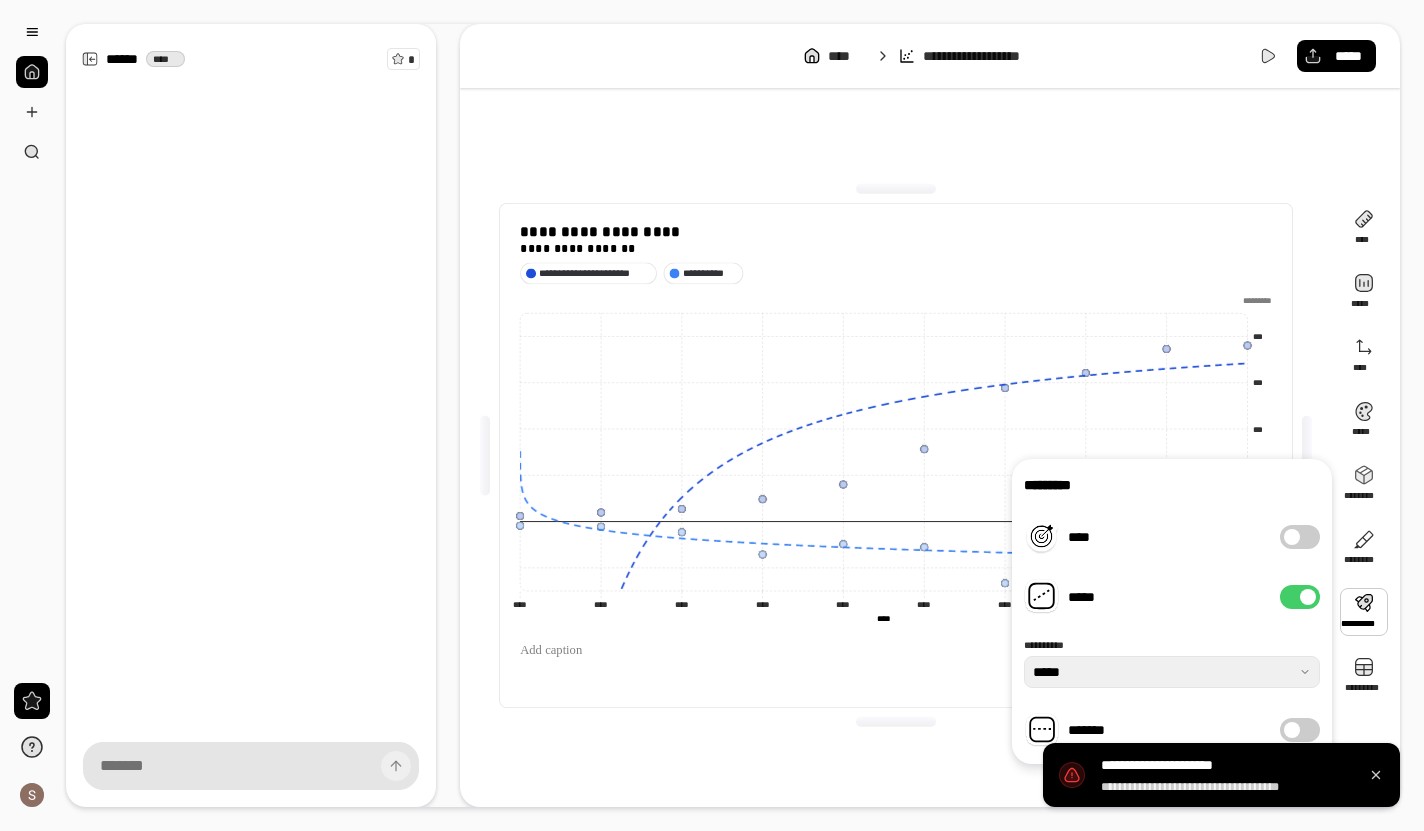click on "*****" at bounding box center (1300, 597) 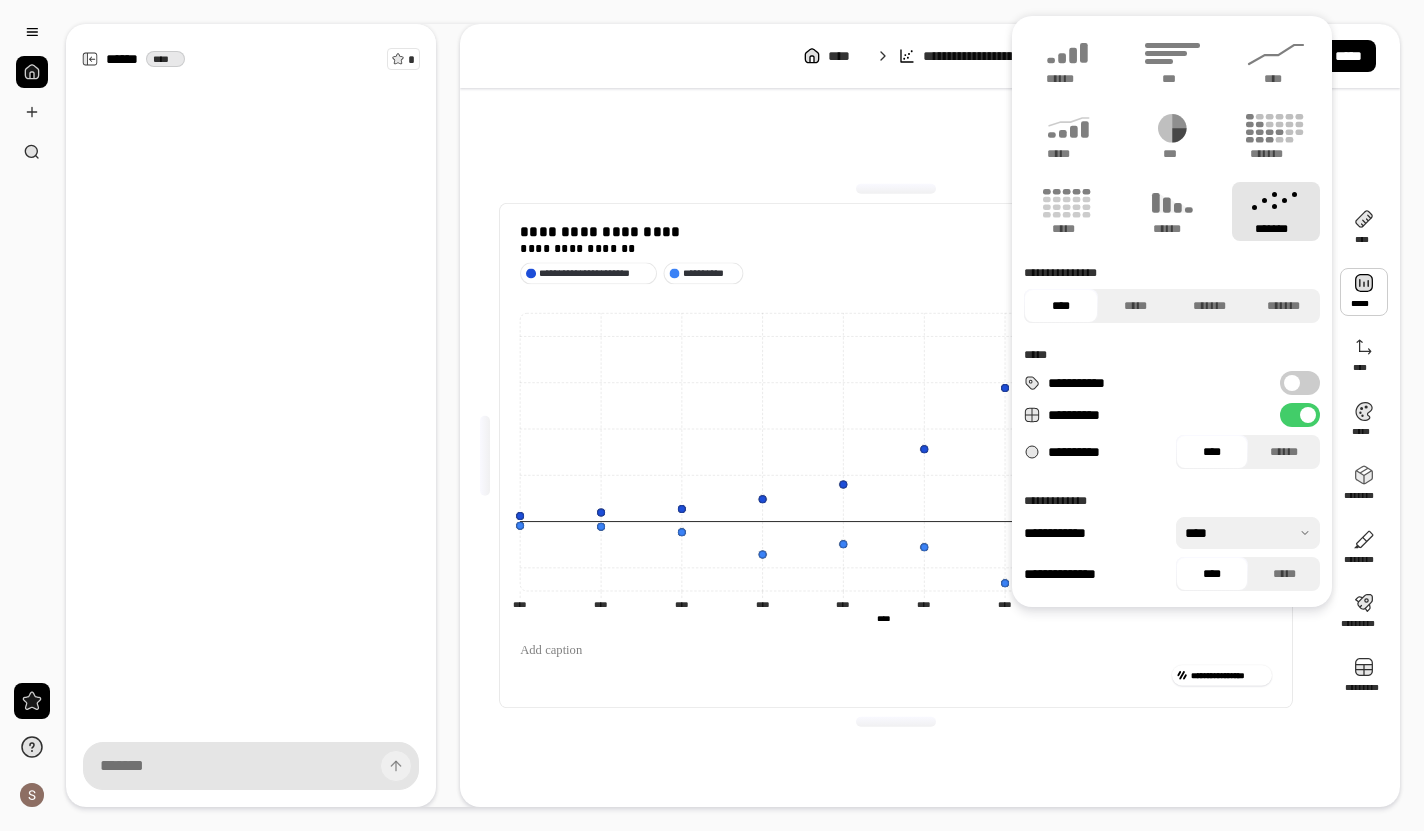 click at bounding box center [1364, 292] 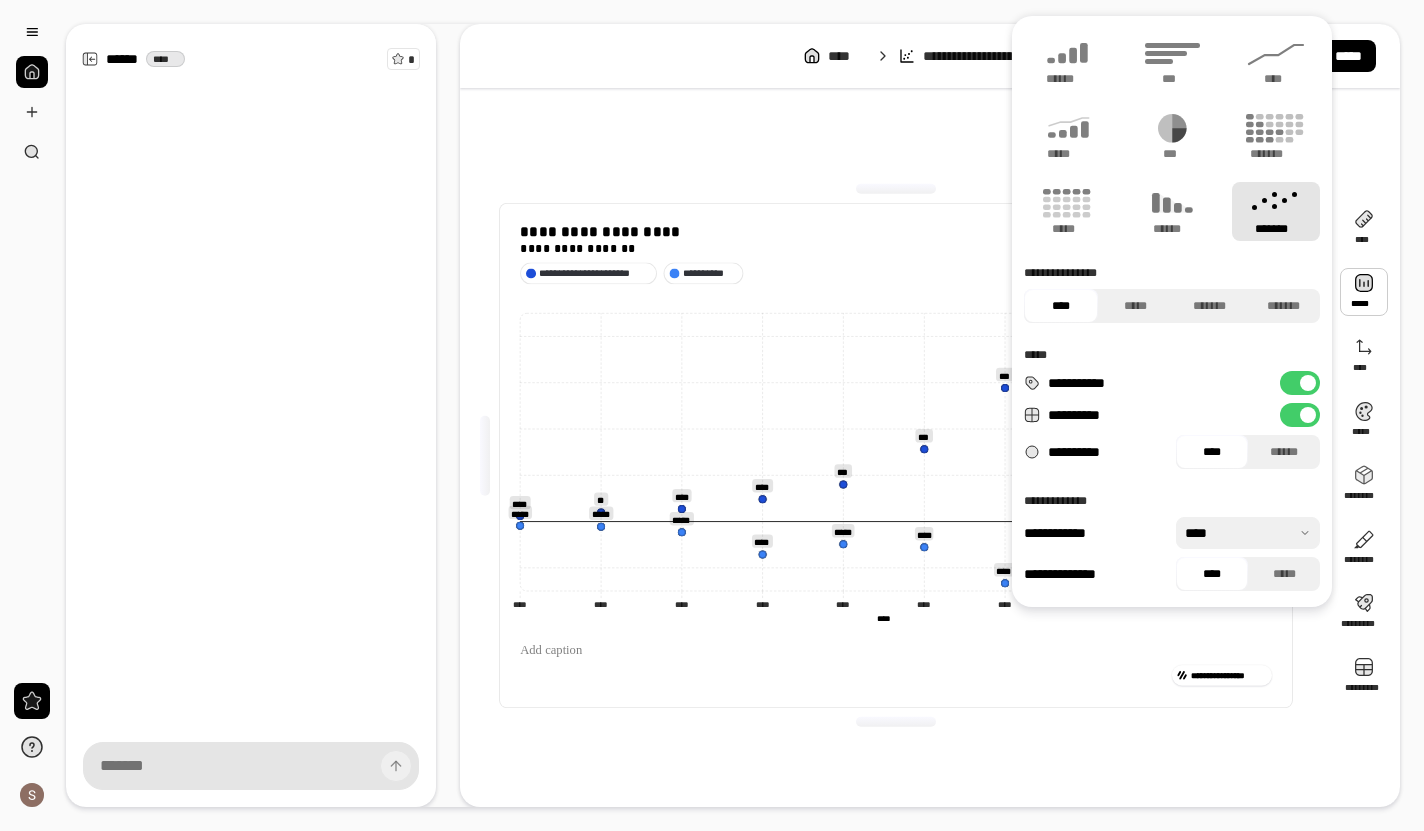 click at bounding box center (1308, 383) 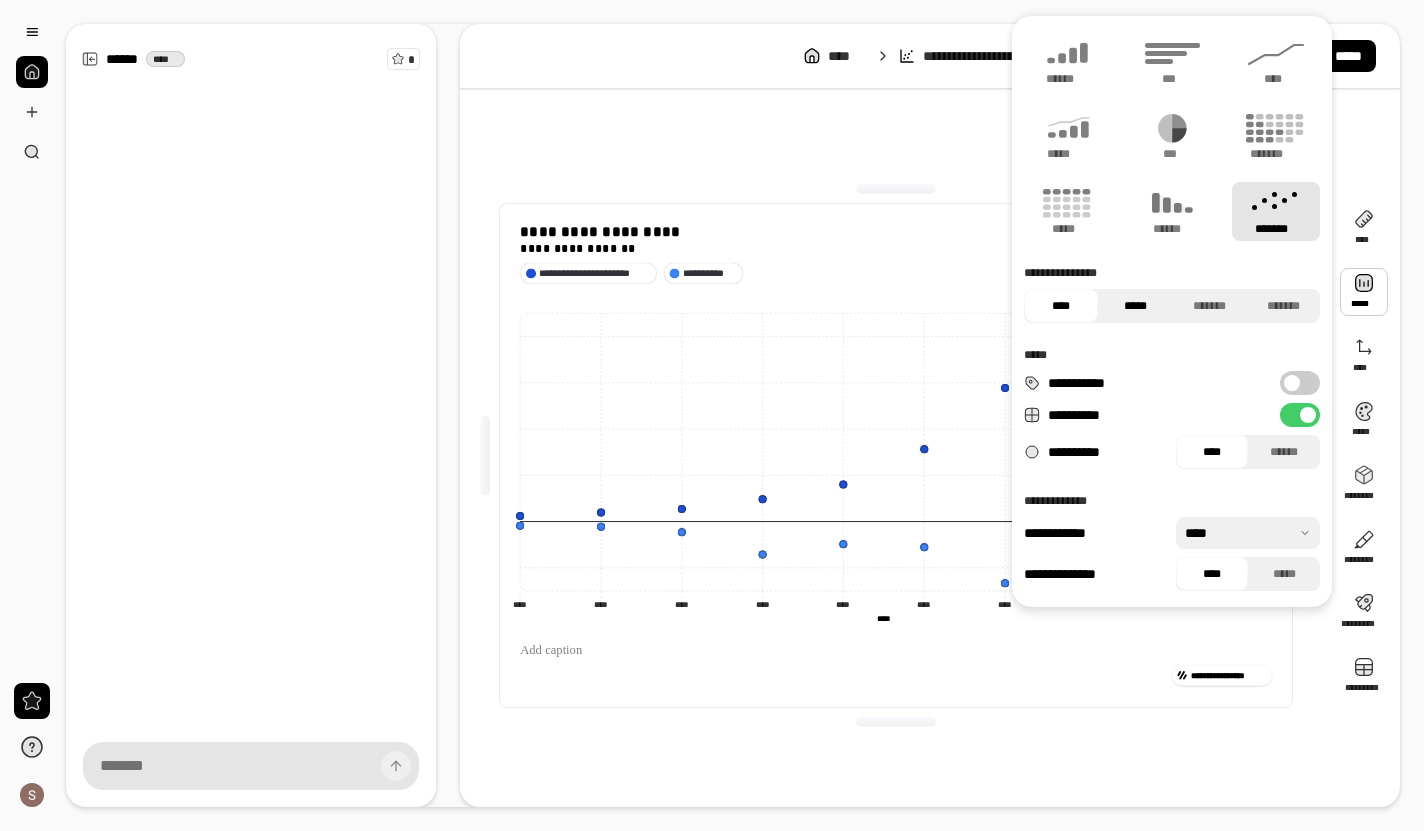 click on "*****" at bounding box center (1135, 306) 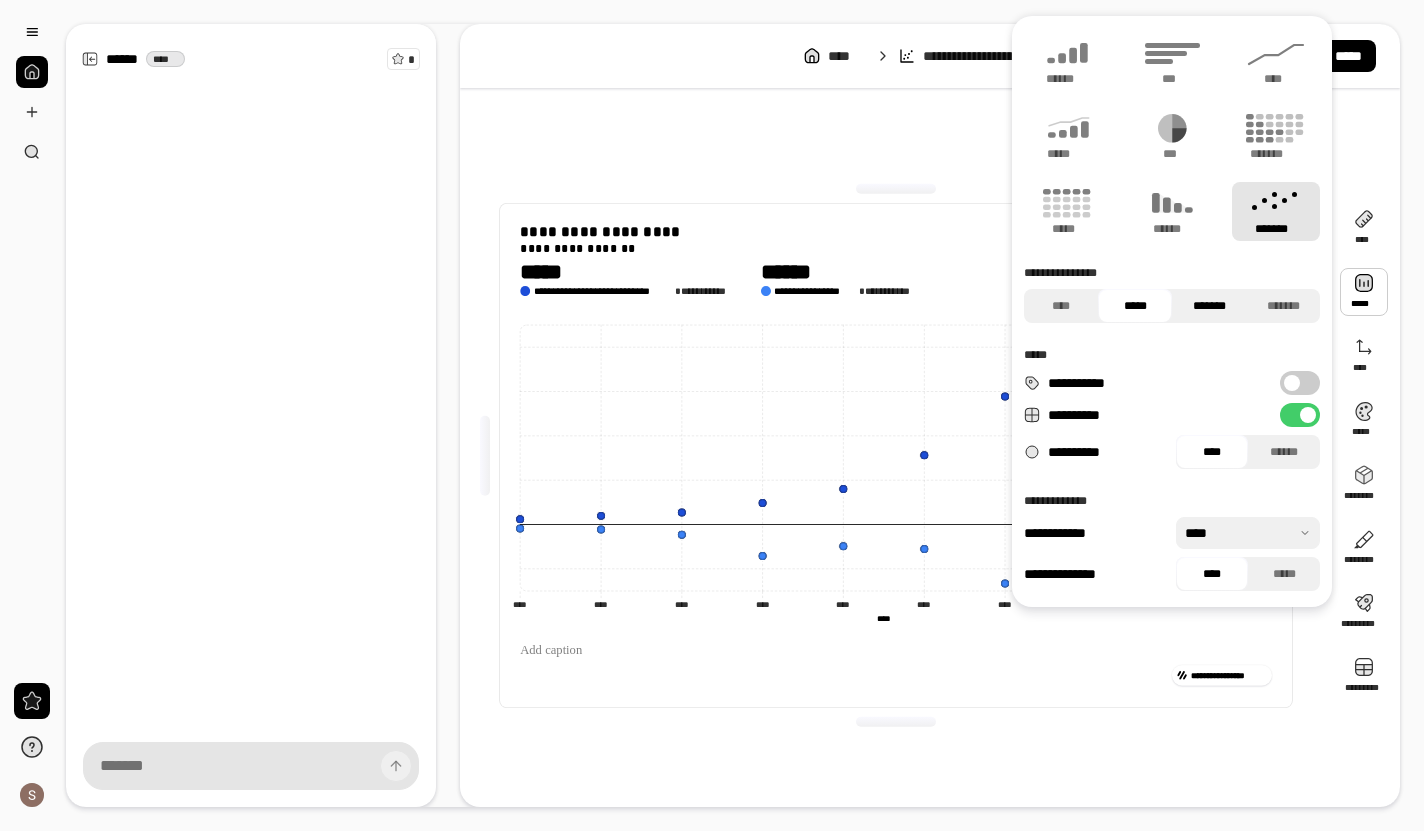 click on "*******" at bounding box center [1209, 306] 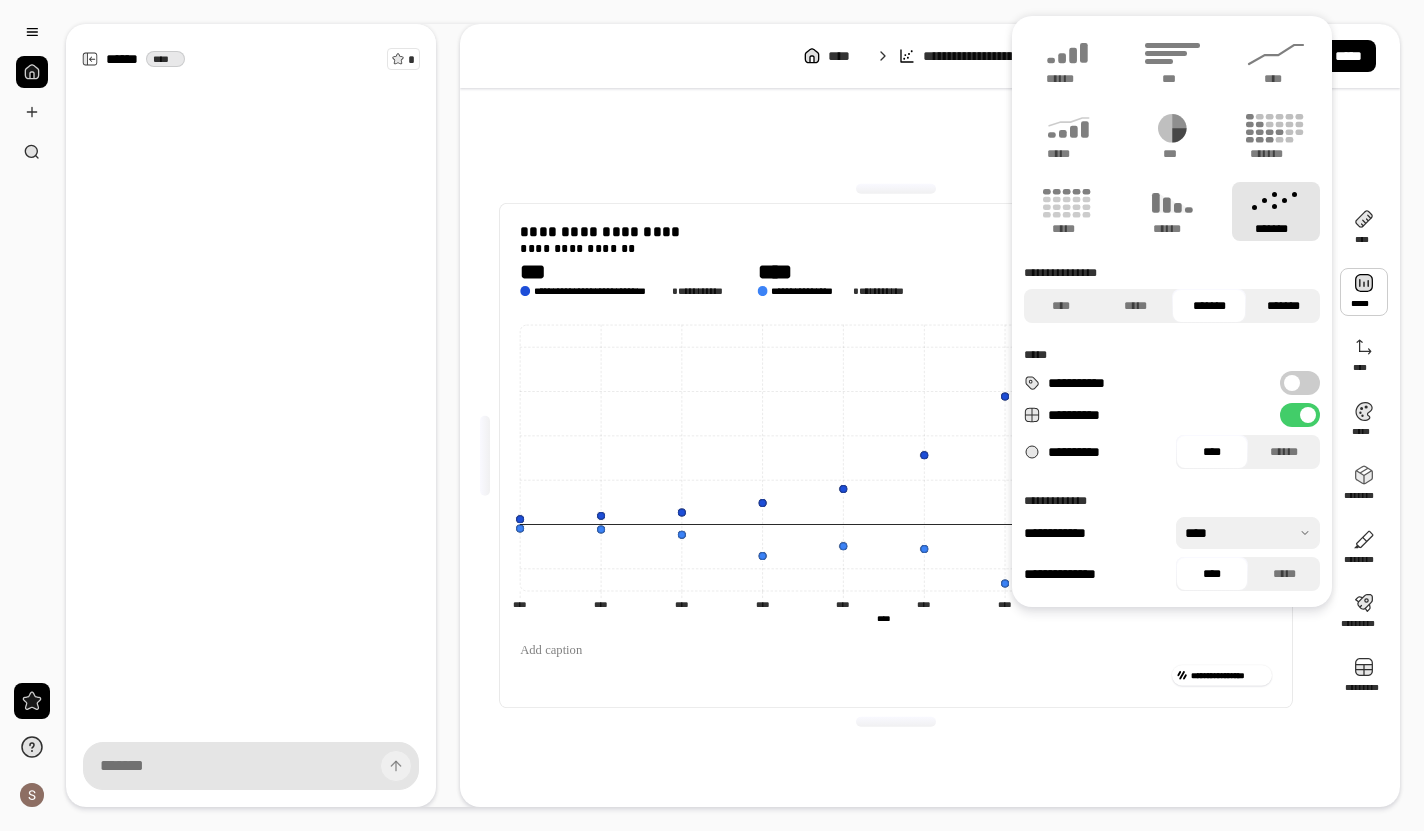 click on "*******" at bounding box center (1283, 306) 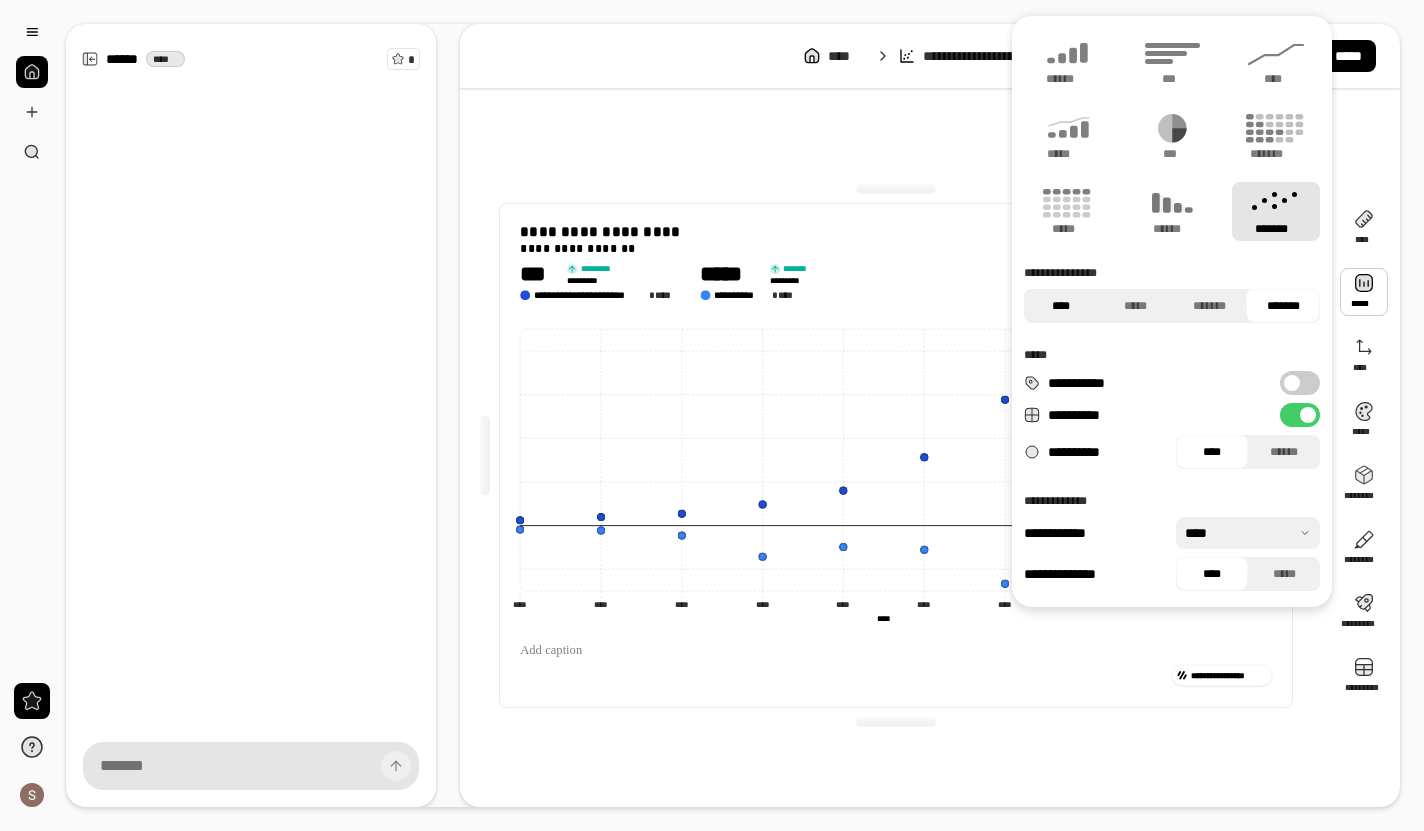 click on "****" at bounding box center [1061, 306] 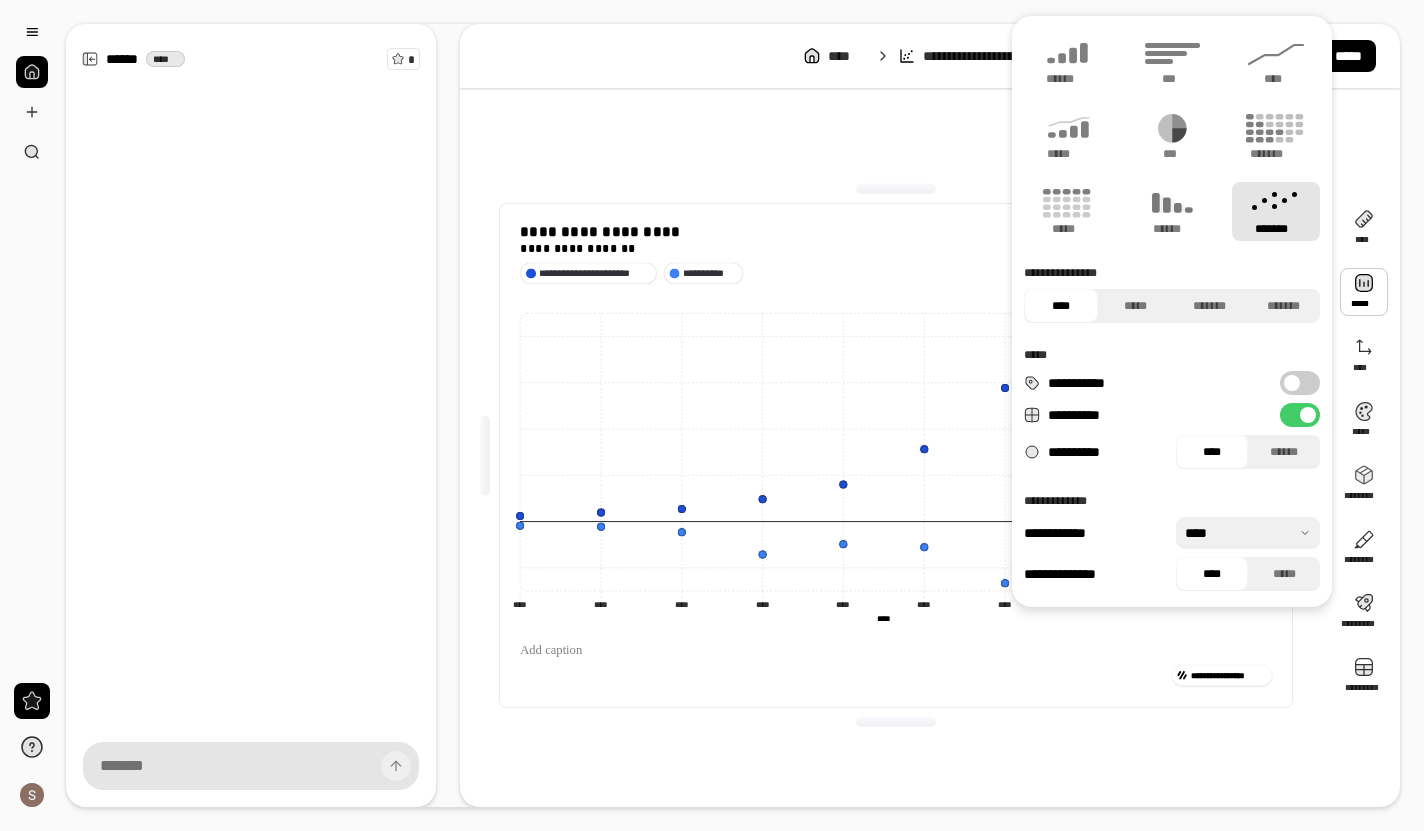 click at bounding box center [1248, 533] 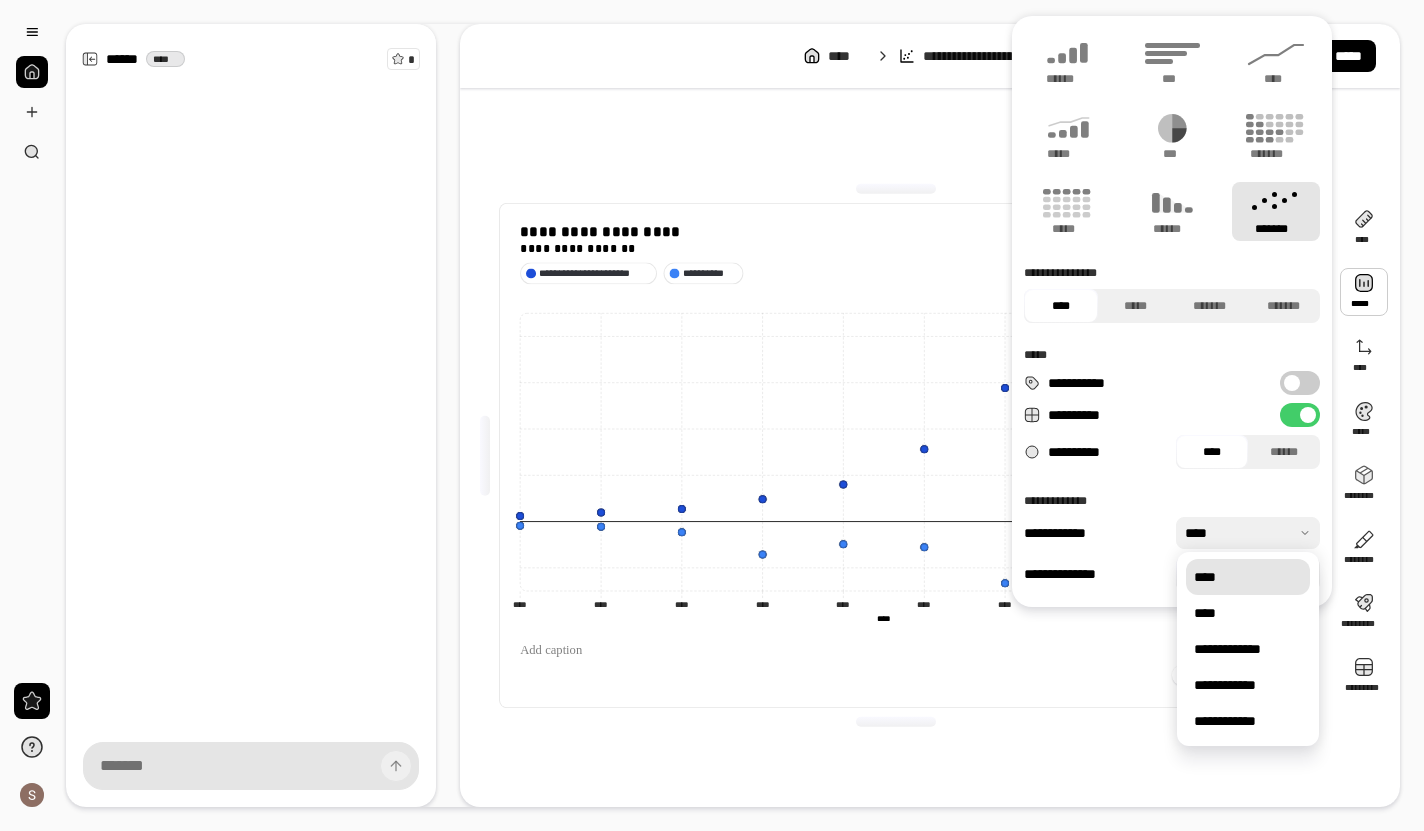 click at bounding box center (1248, 533) 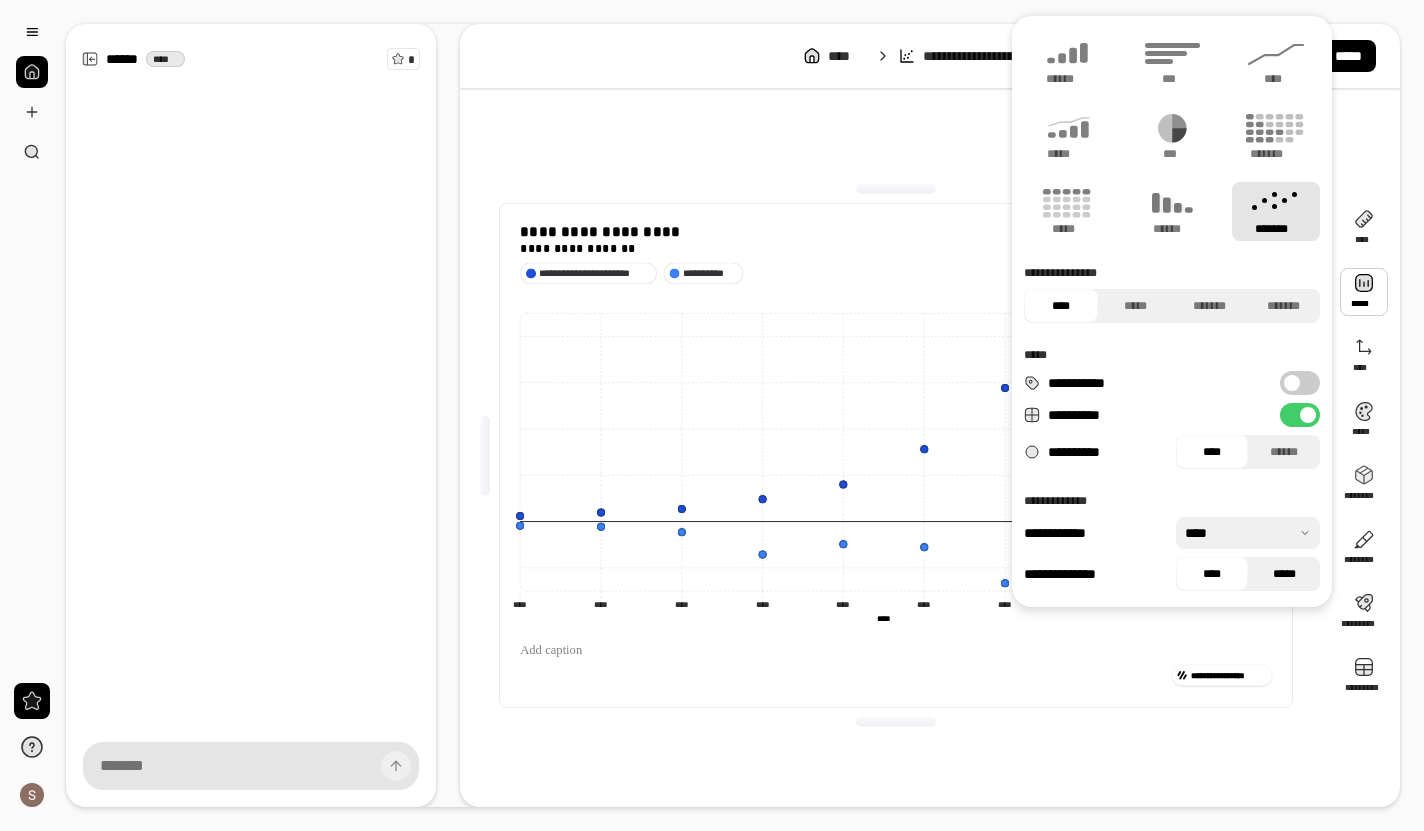 click on "*****" at bounding box center (1284, 574) 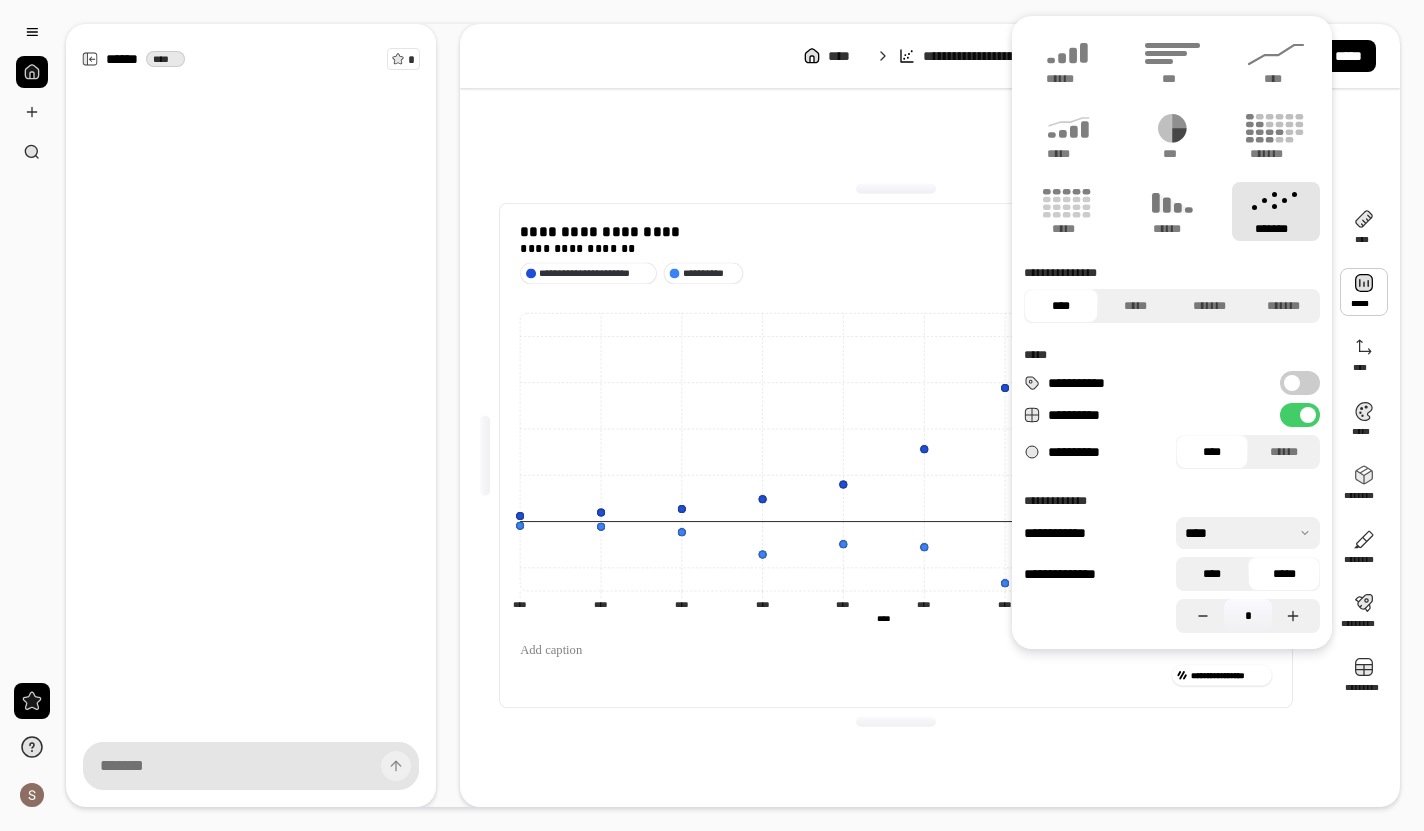 click on "****" at bounding box center [1212, 574] 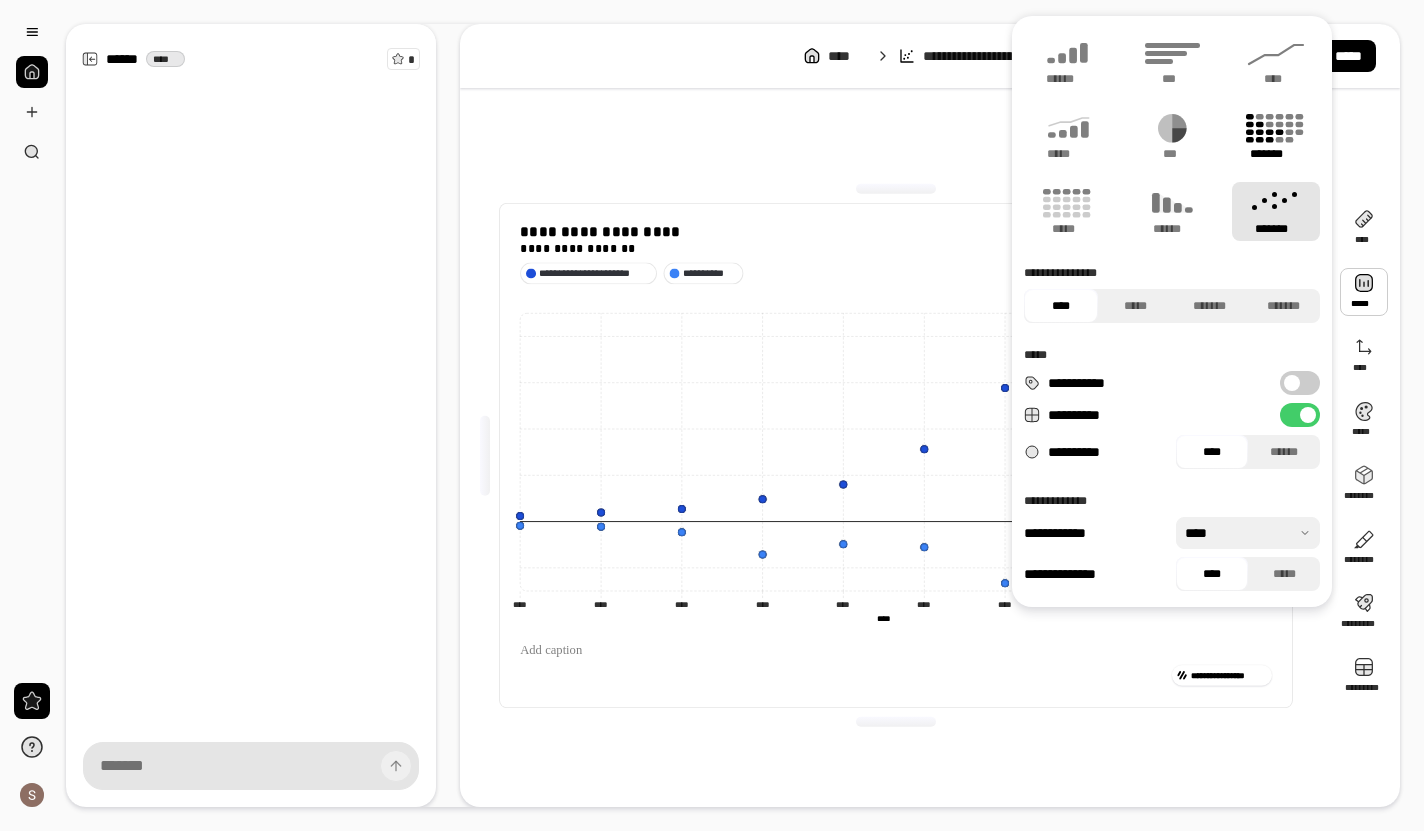 click 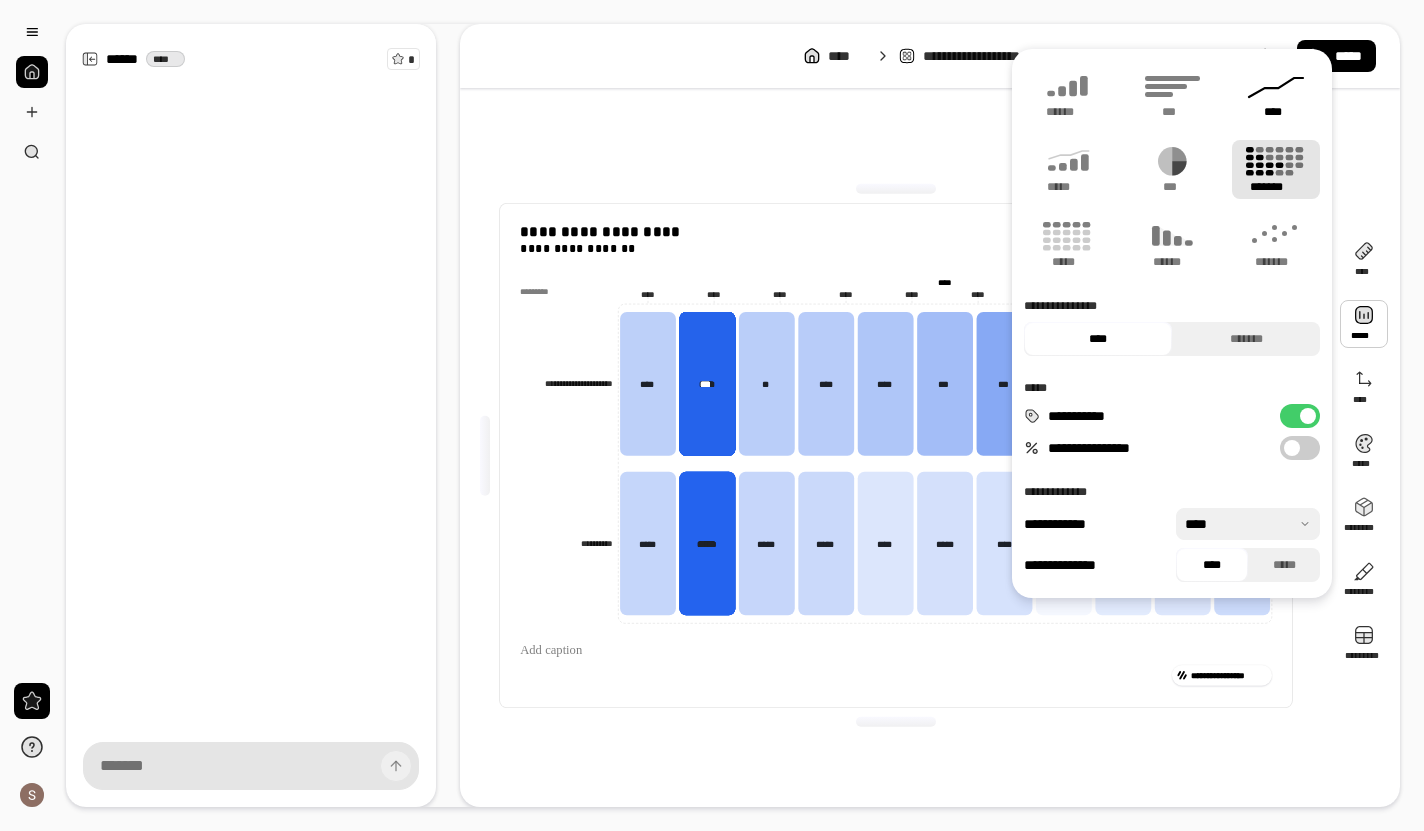 click 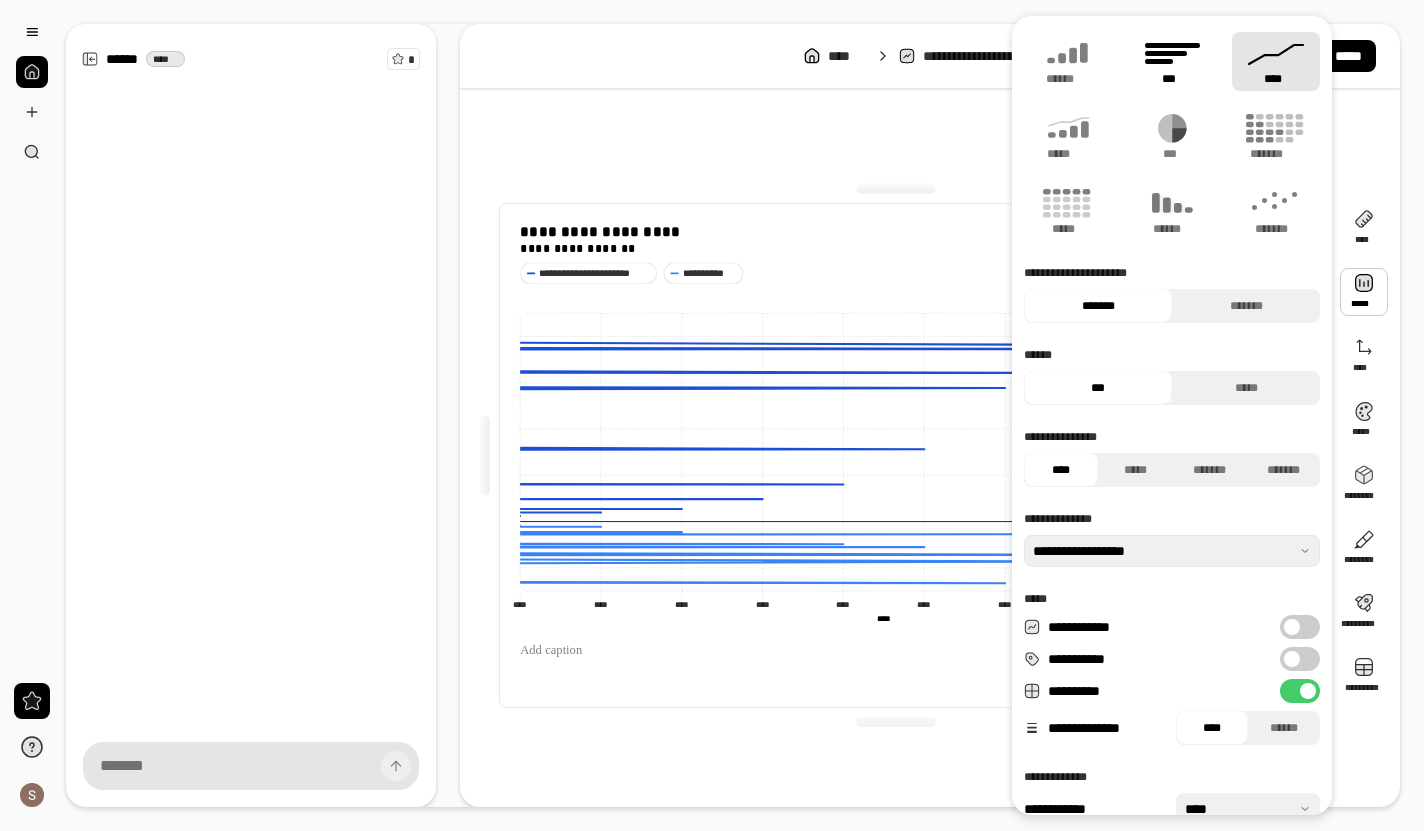 click 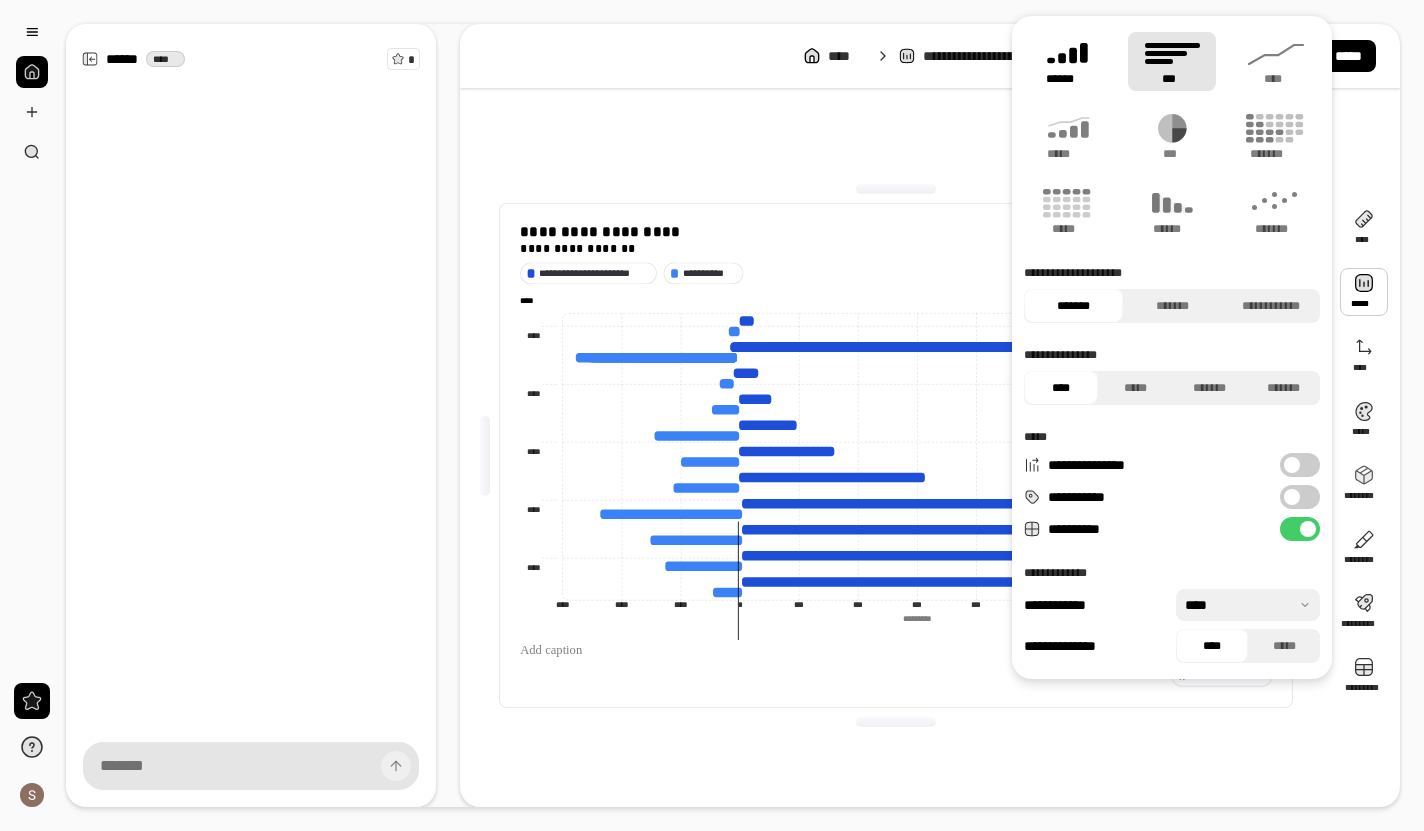 click 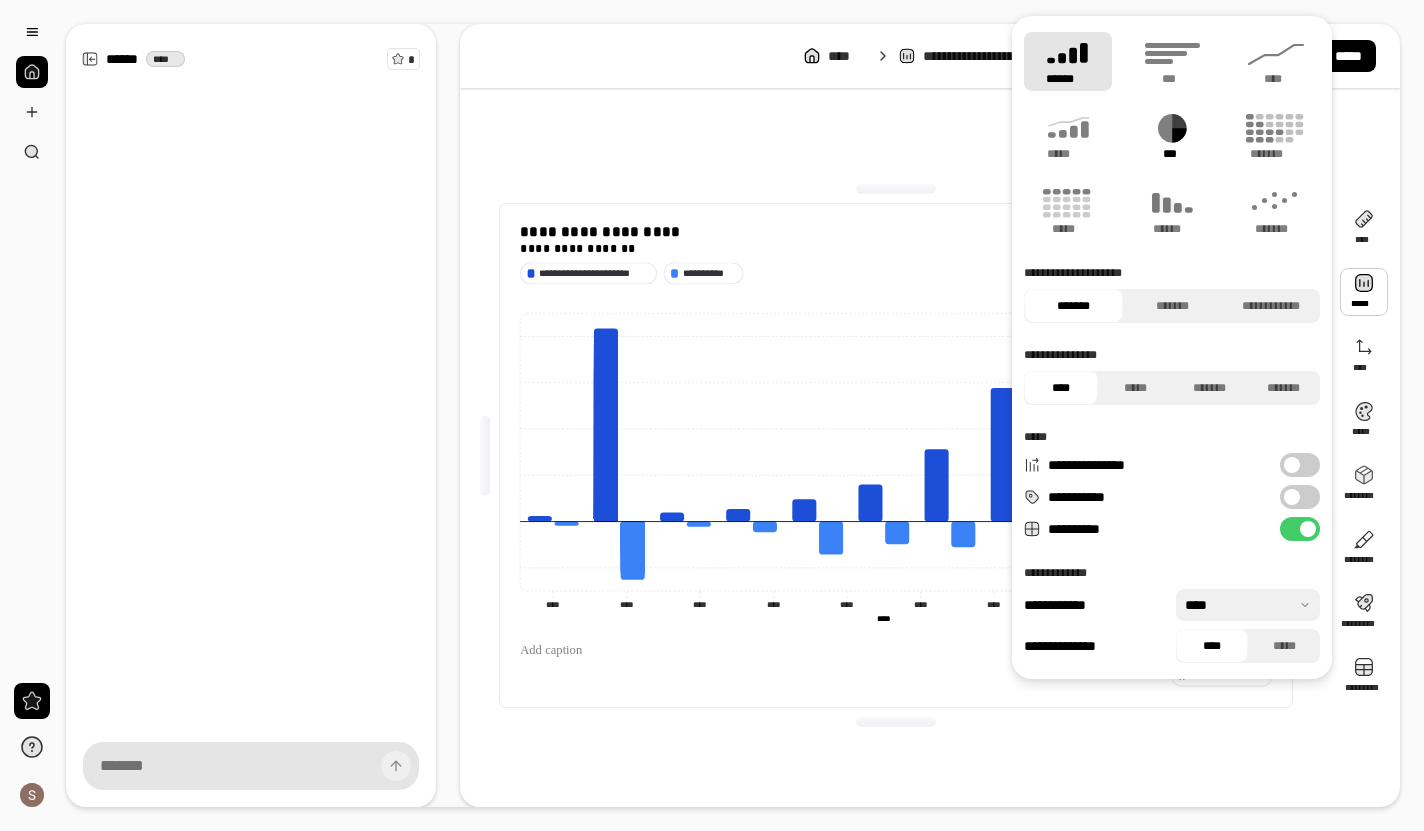 click 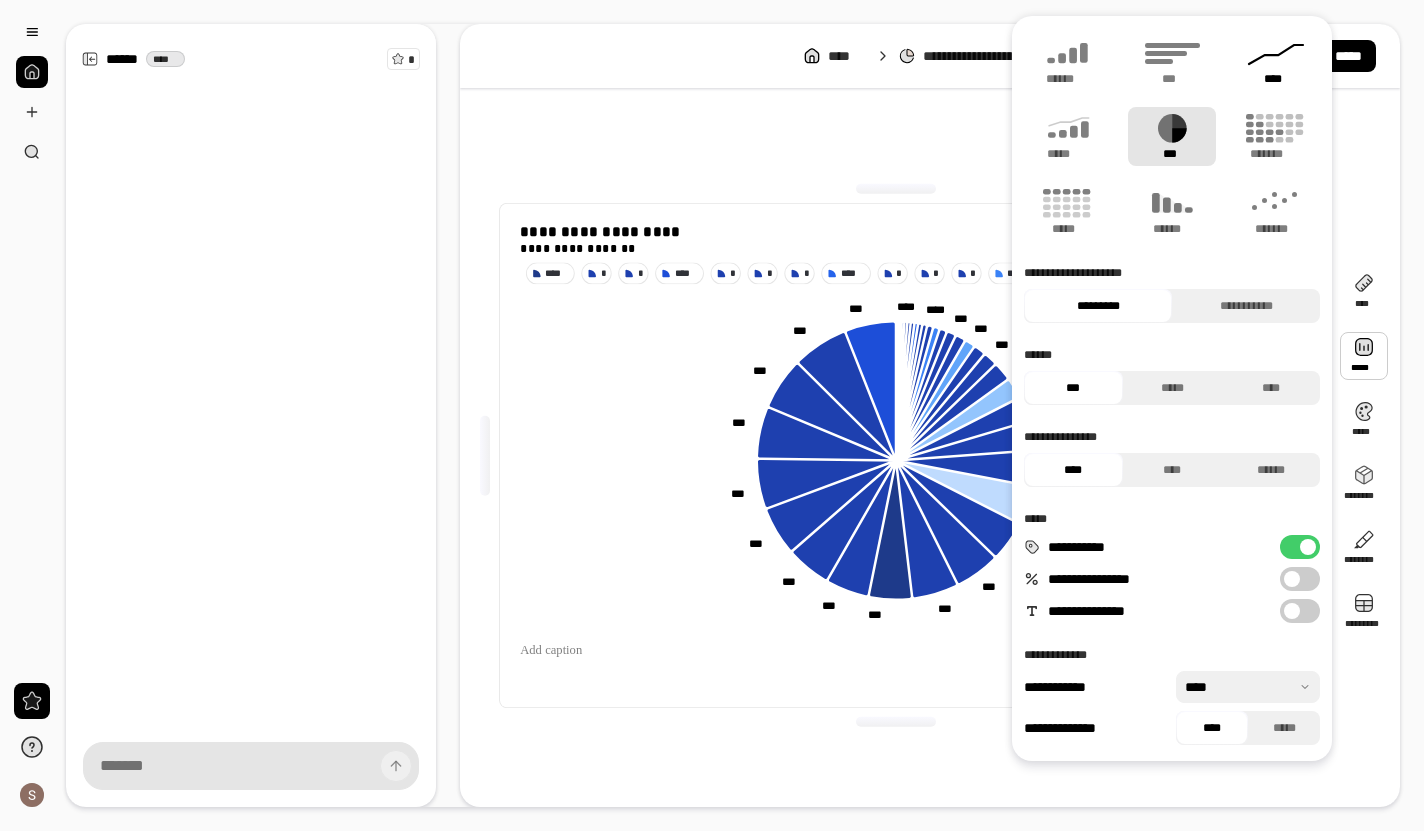 click on "****" at bounding box center (1276, 79) 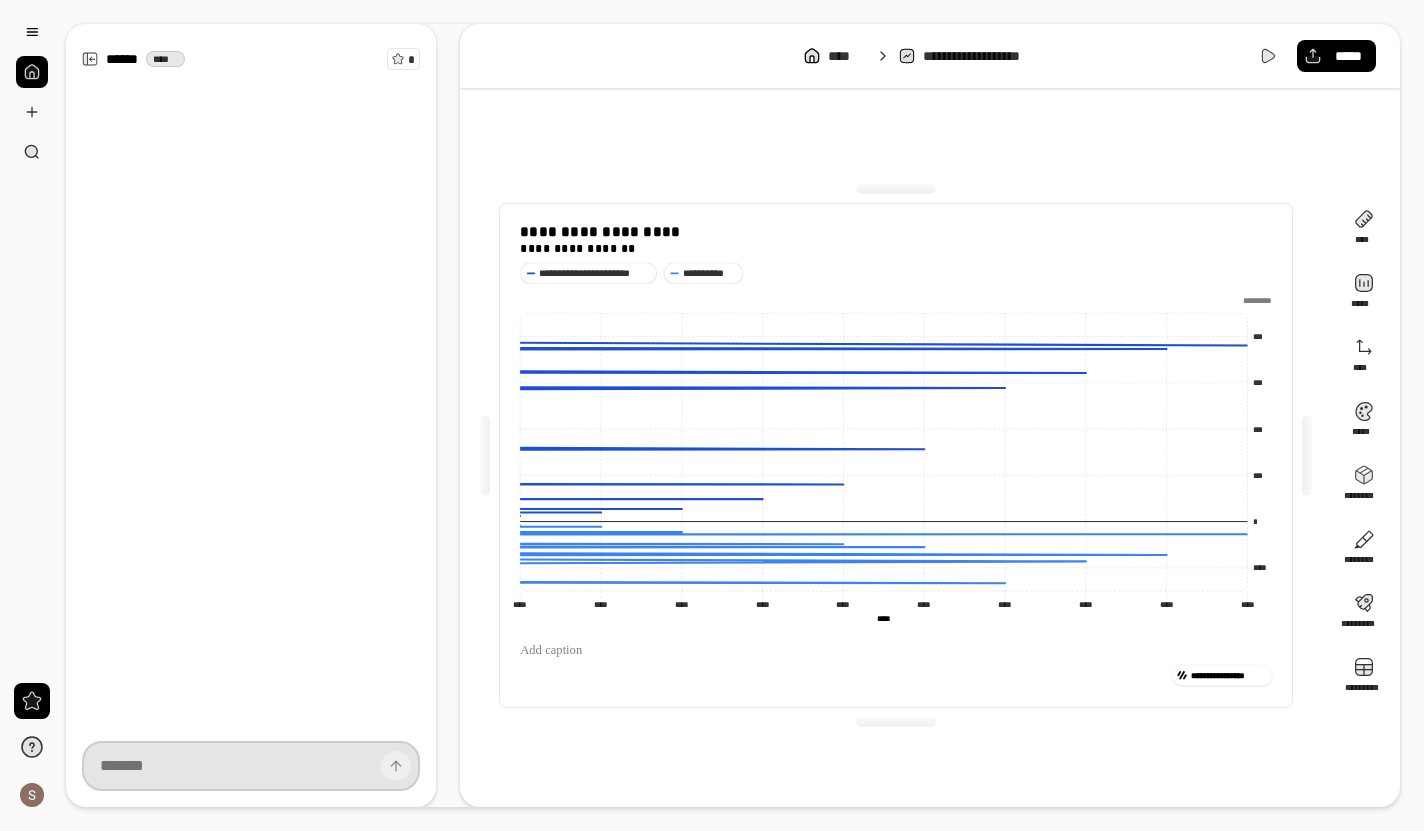 click at bounding box center [251, 766] 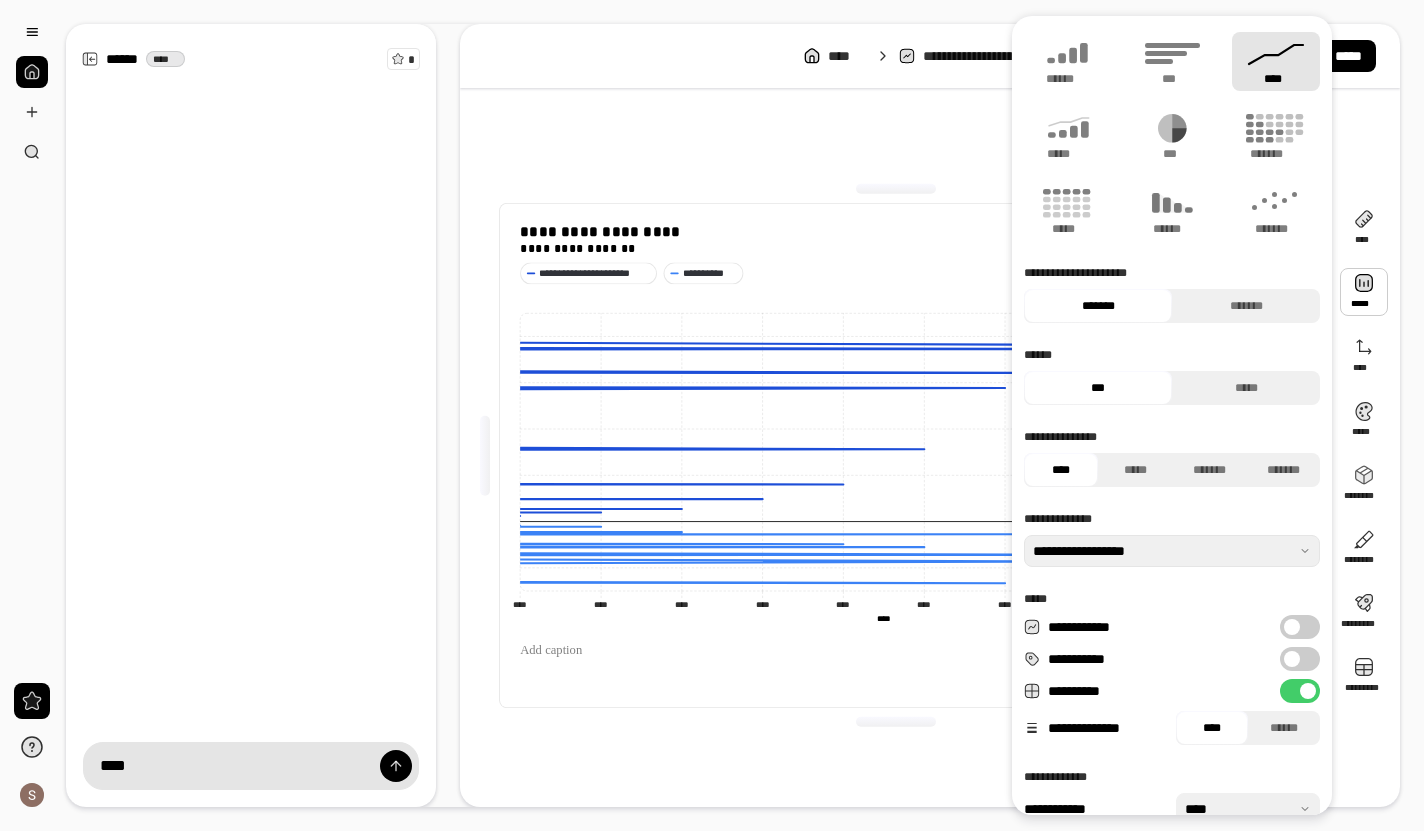 click at bounding box center [1364, 292] 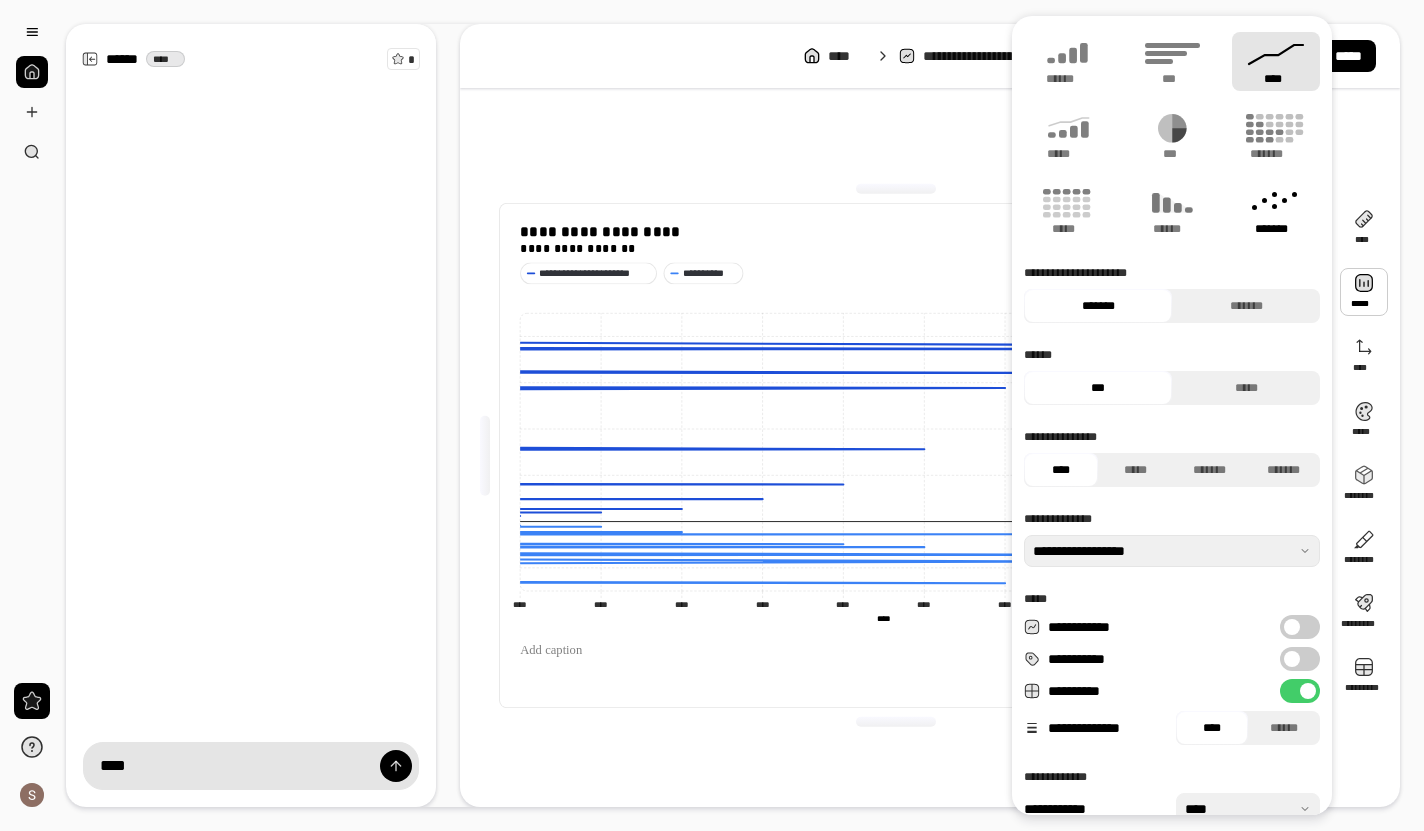 click on "*******" at bounding box center [1276, 229] 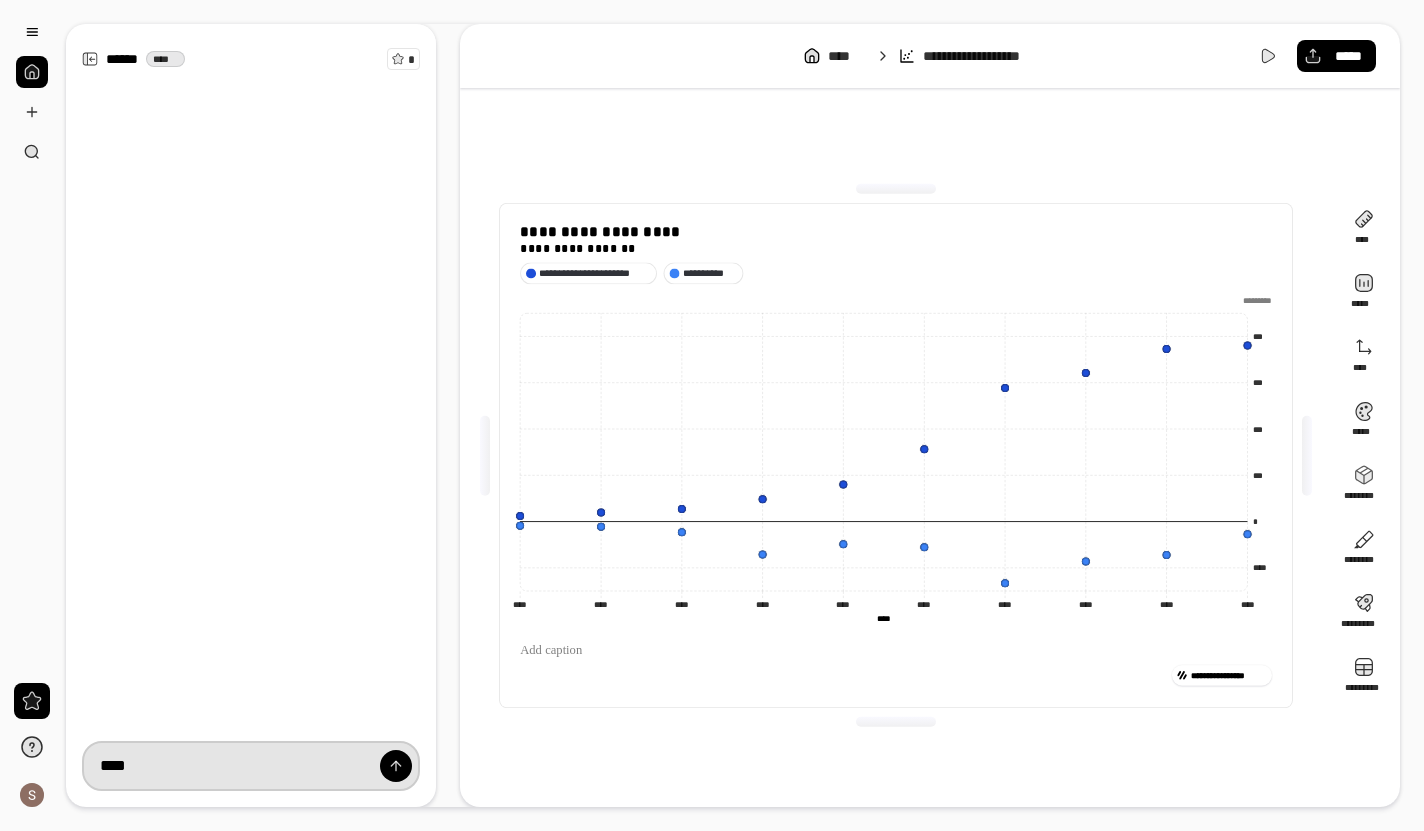 click on "***" at bounding box center [251, 766] 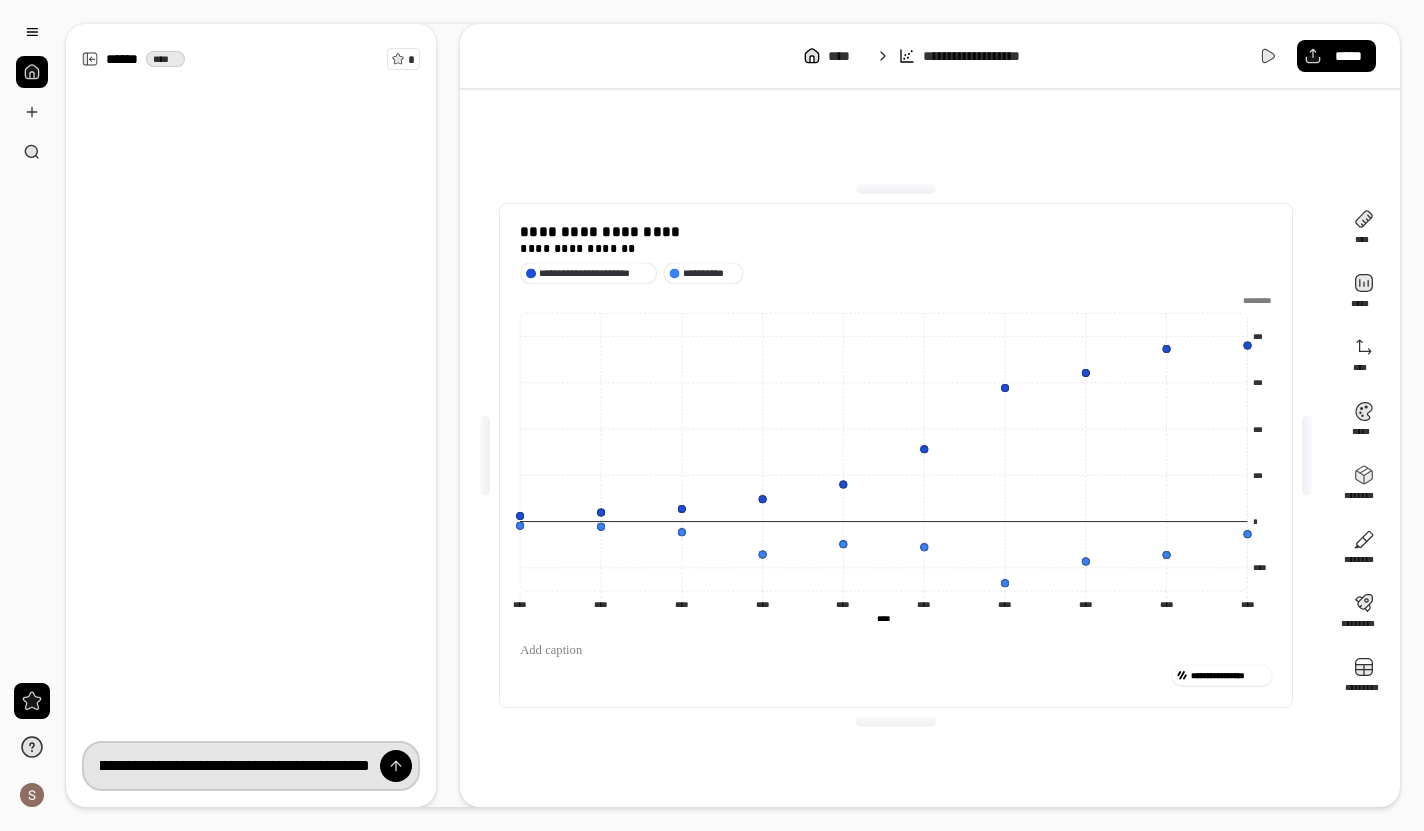 scroll, scrollTop: 0, scrollLeft: 106, axis: horizontal 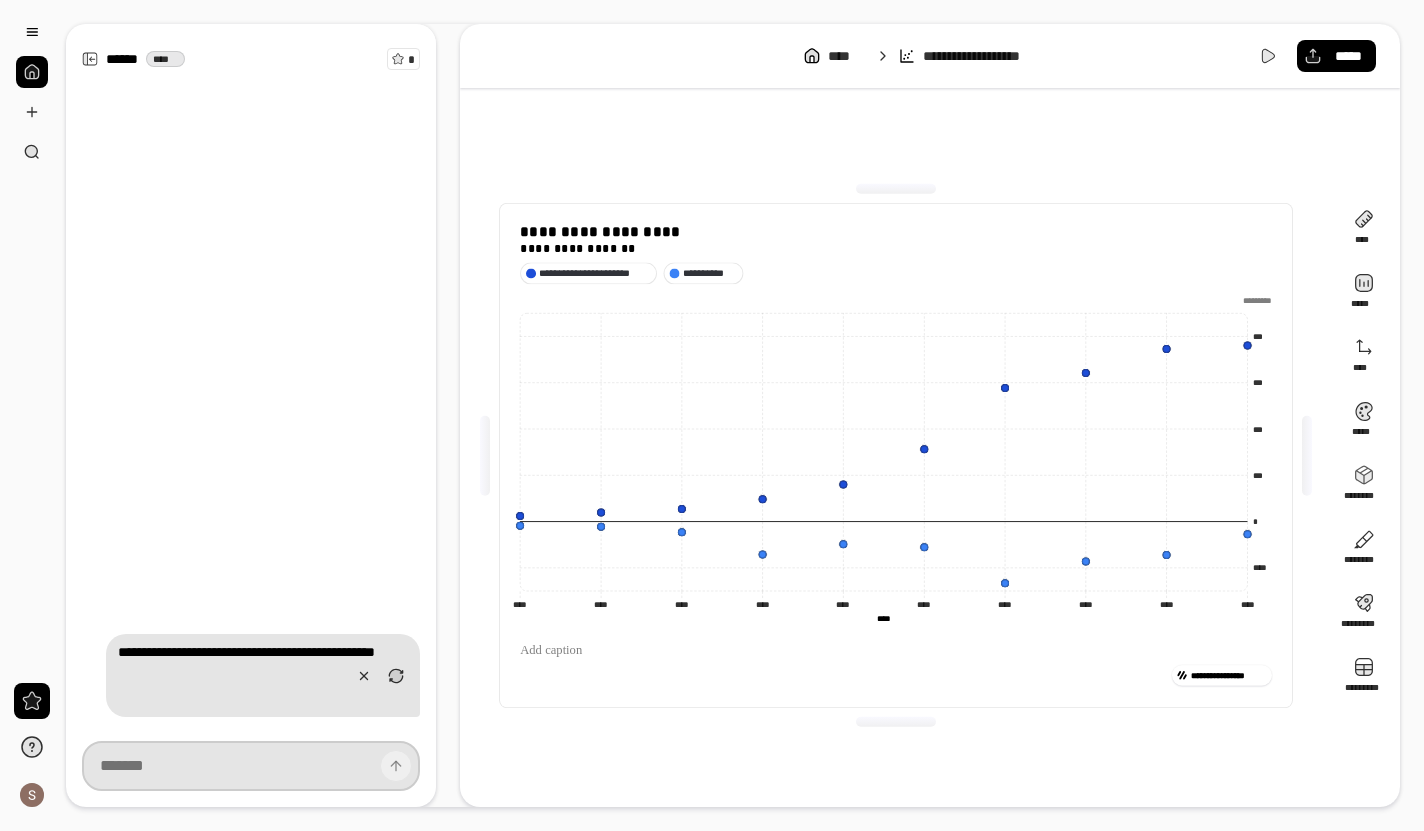 type on "**********" 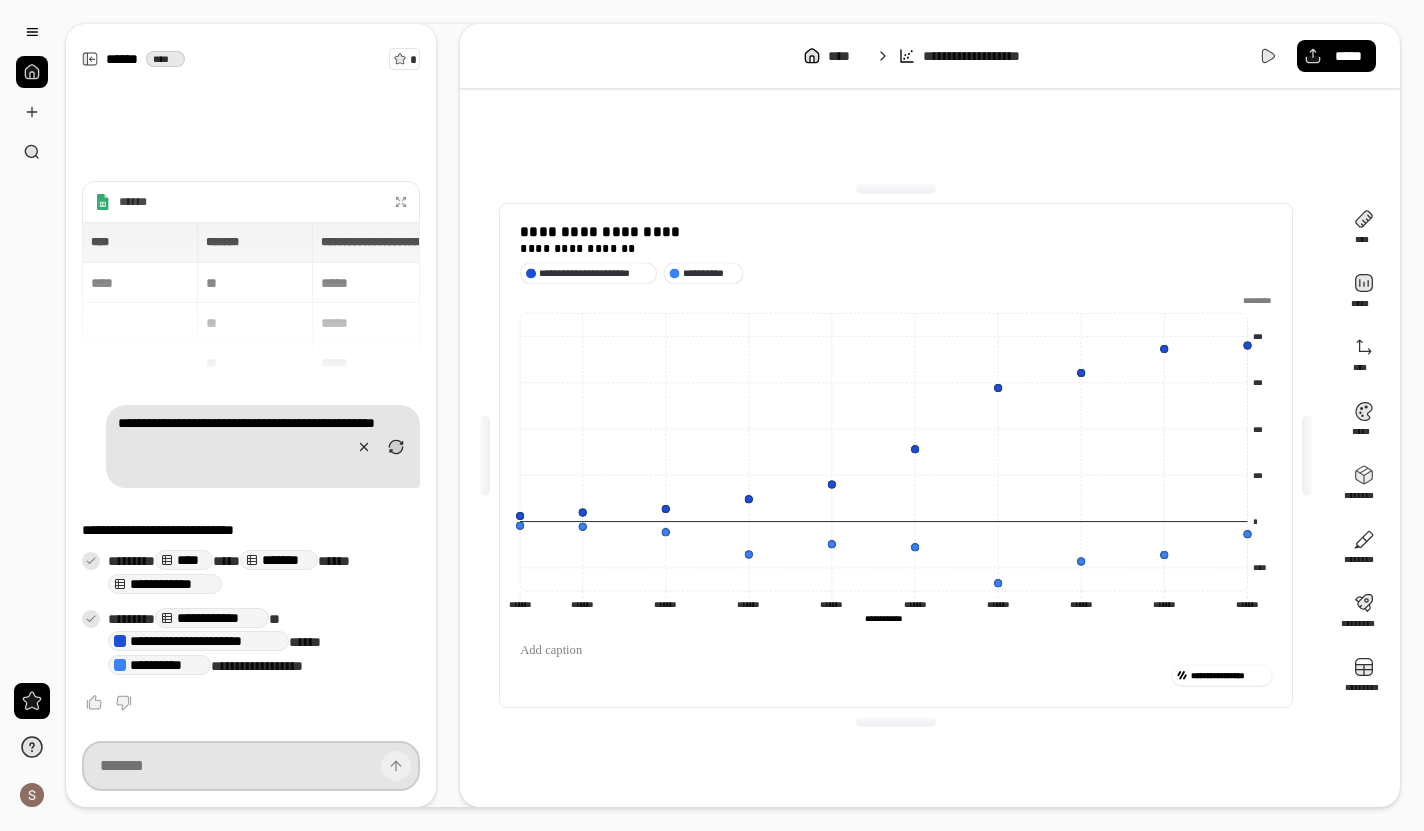 click at bounding box center [251, 766] 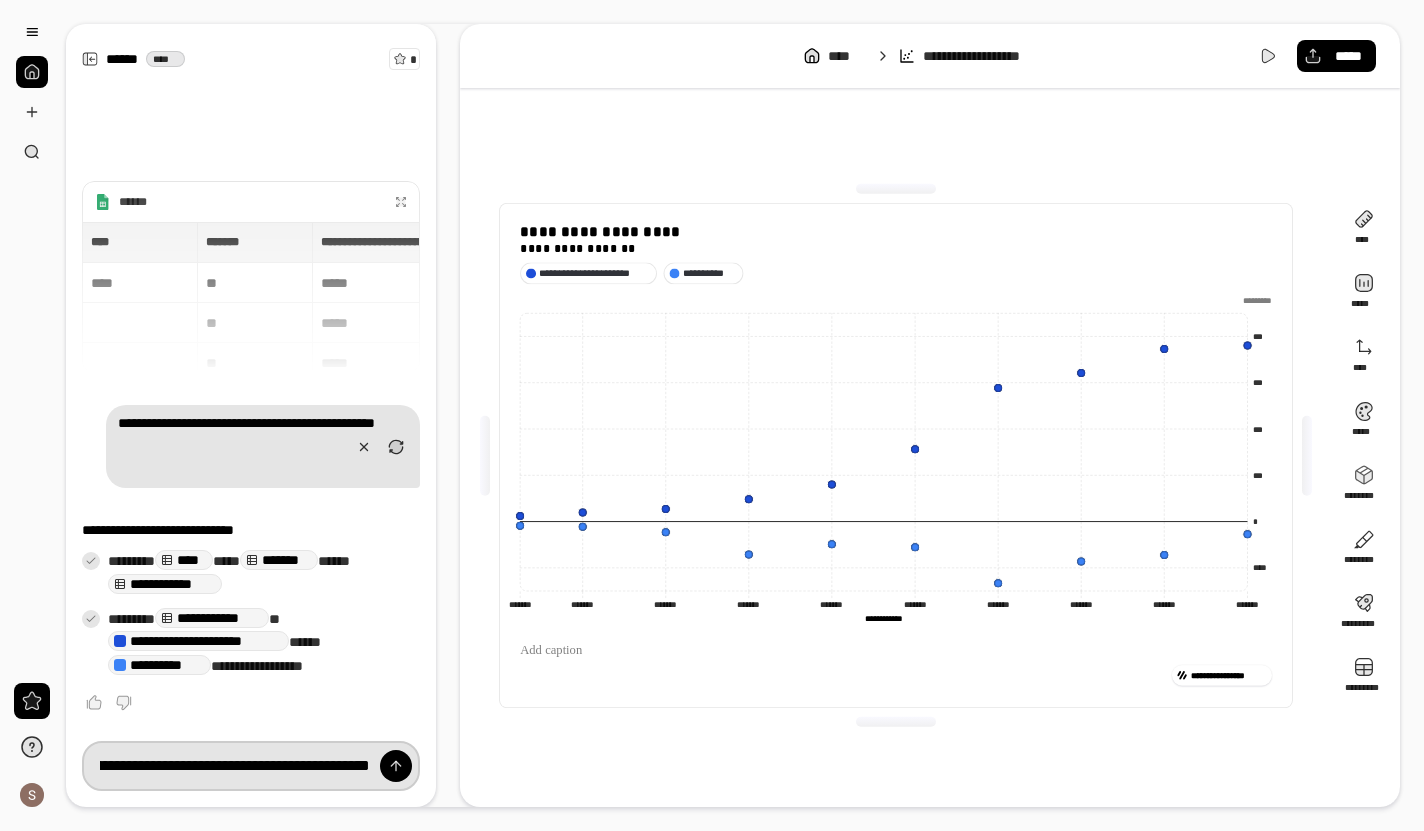 scroll, scrollTop: 0, scrollLeft: 0, axis: both 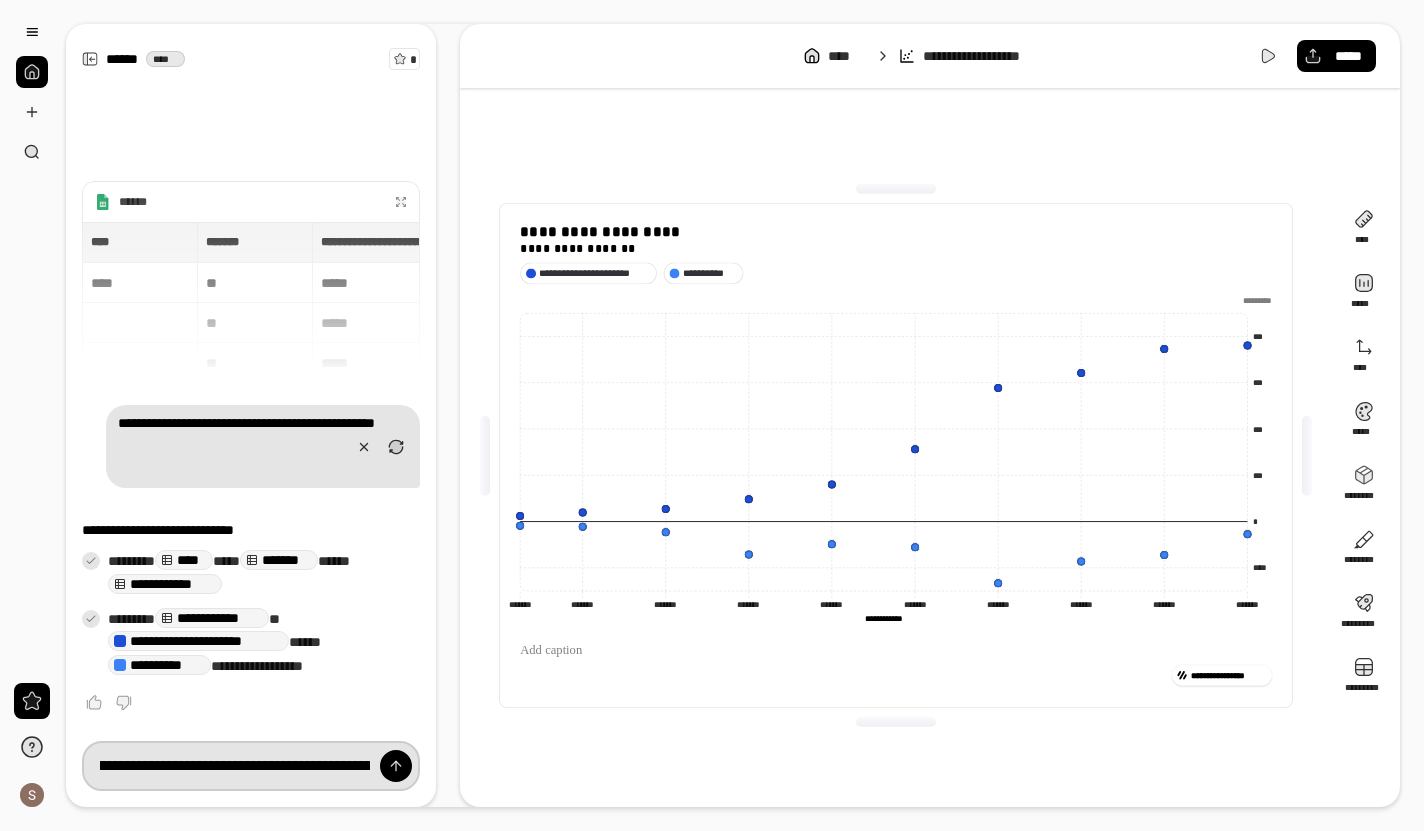 type on "**********" 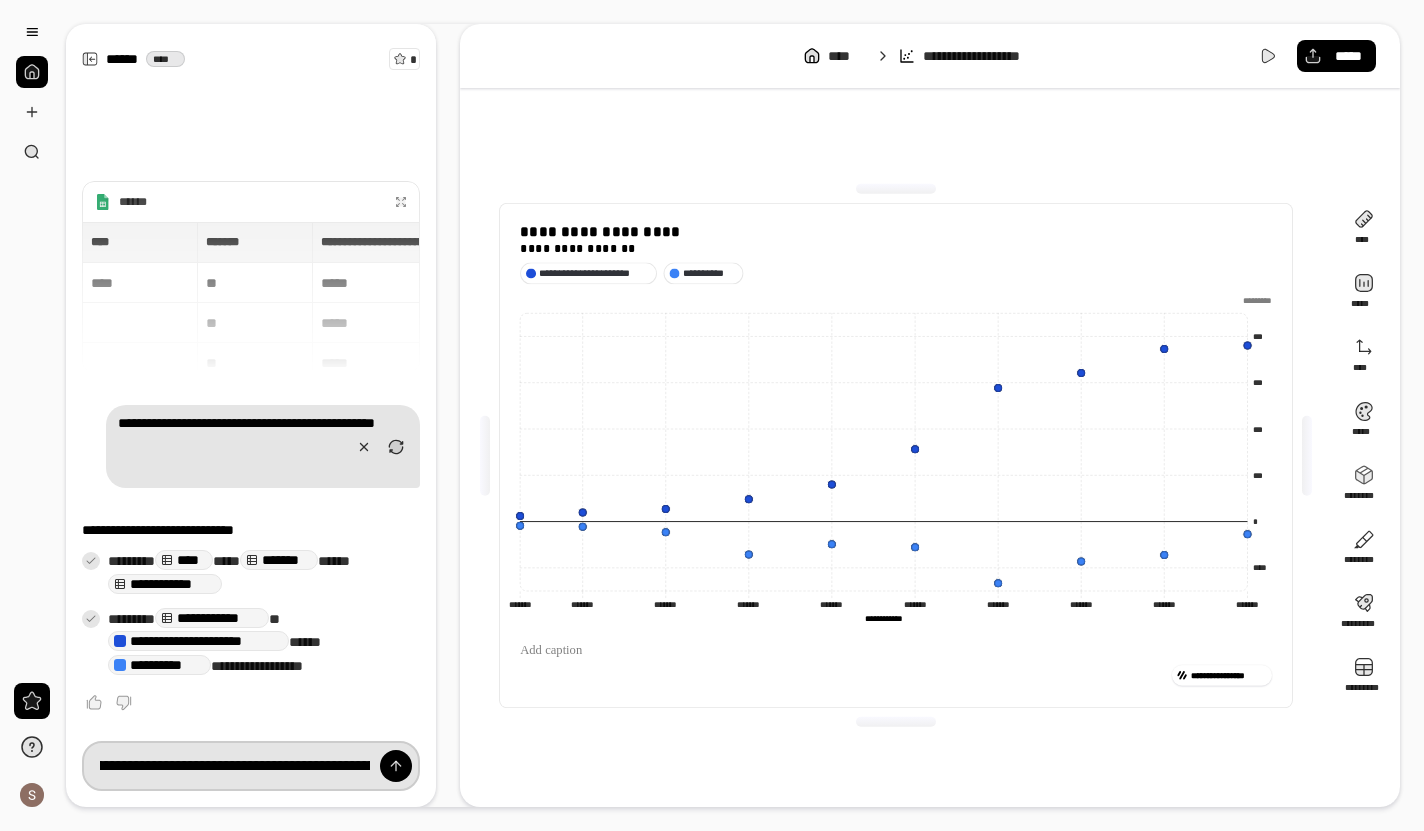 type 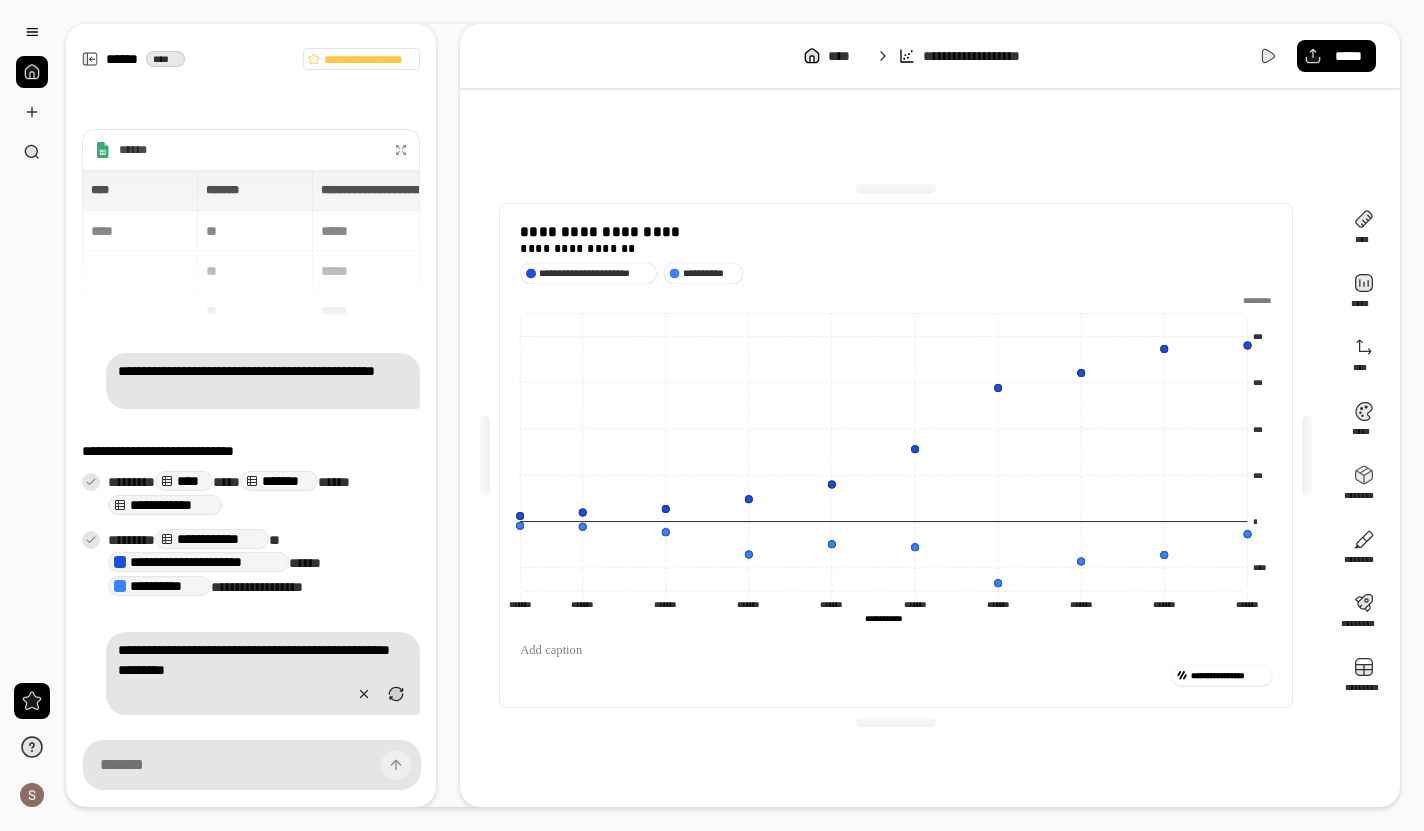 click at bounding box center [263, 695] 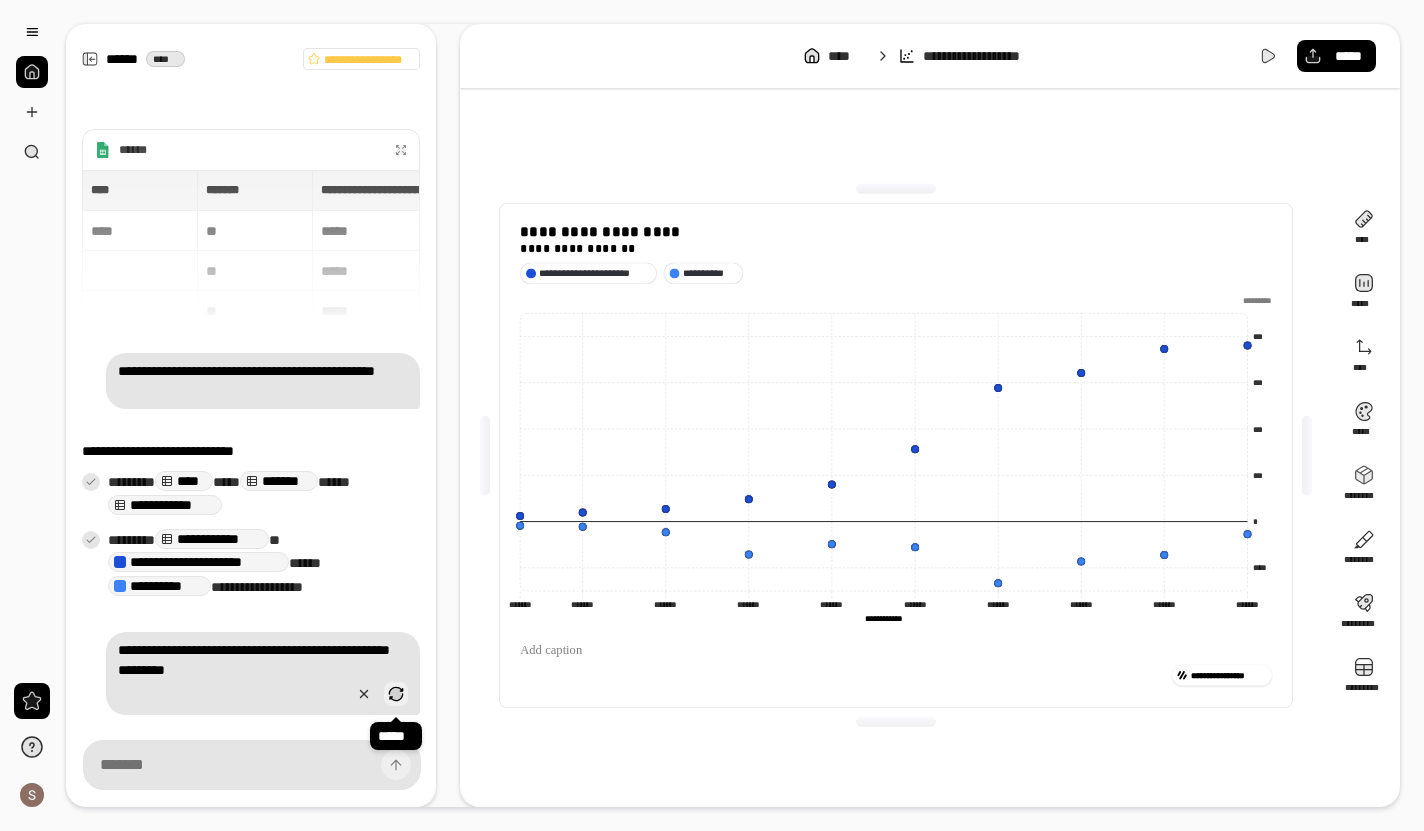 click at bounding box center [396, 694] 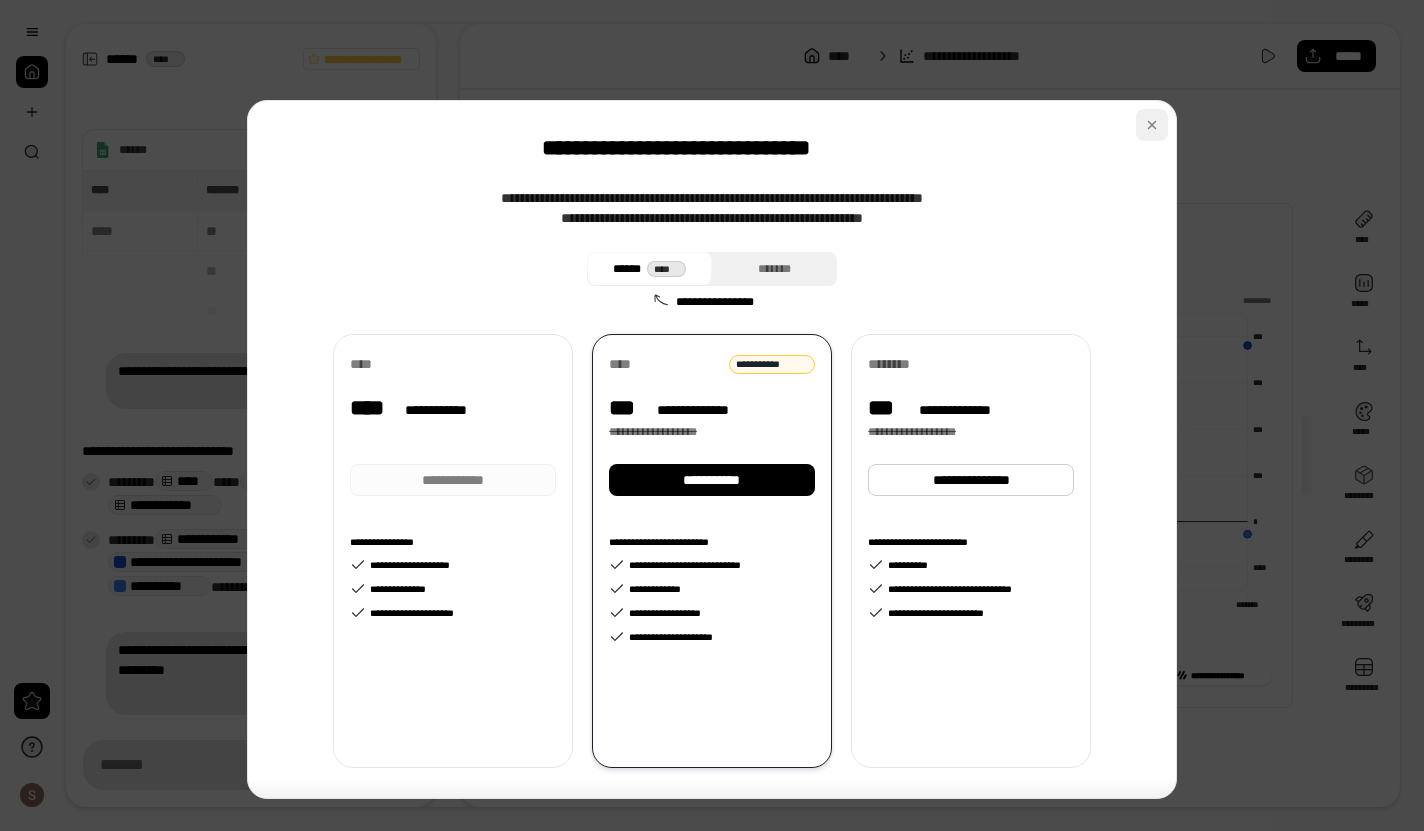 click at bounding box center [1152, 125] 